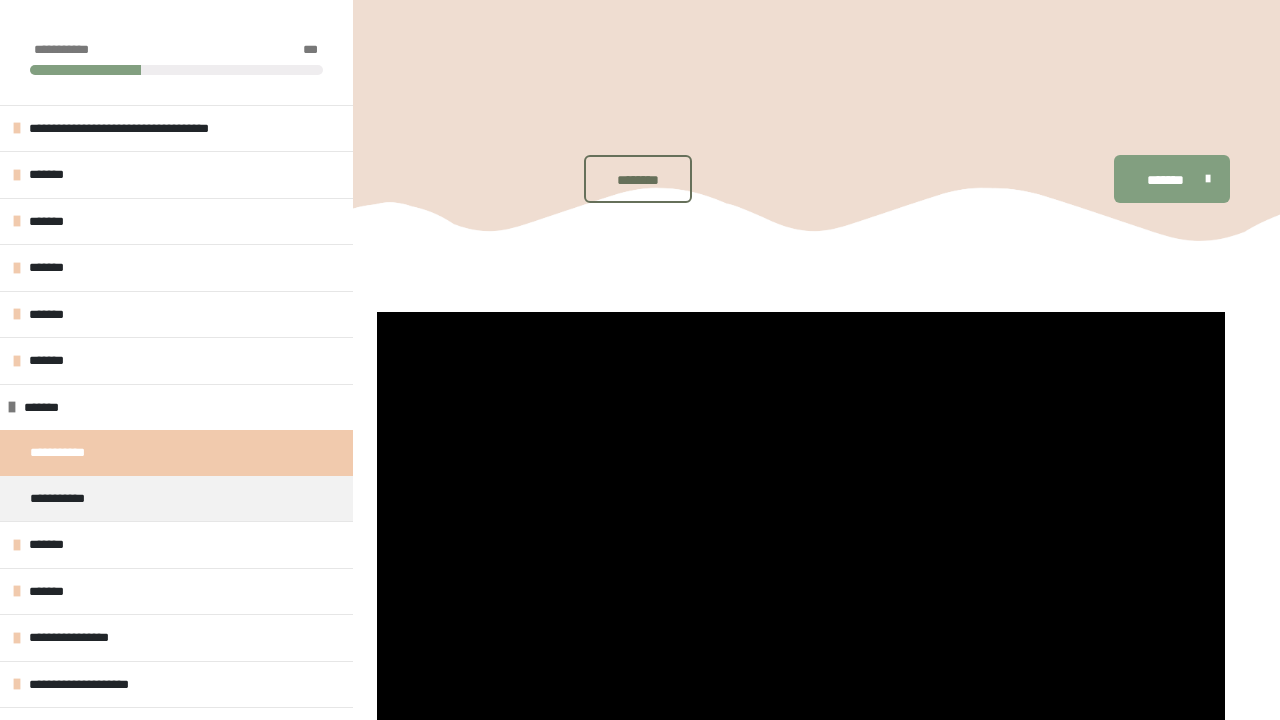 scroll, scrollTop: 312, scrollLeft: 0, axis: vertical 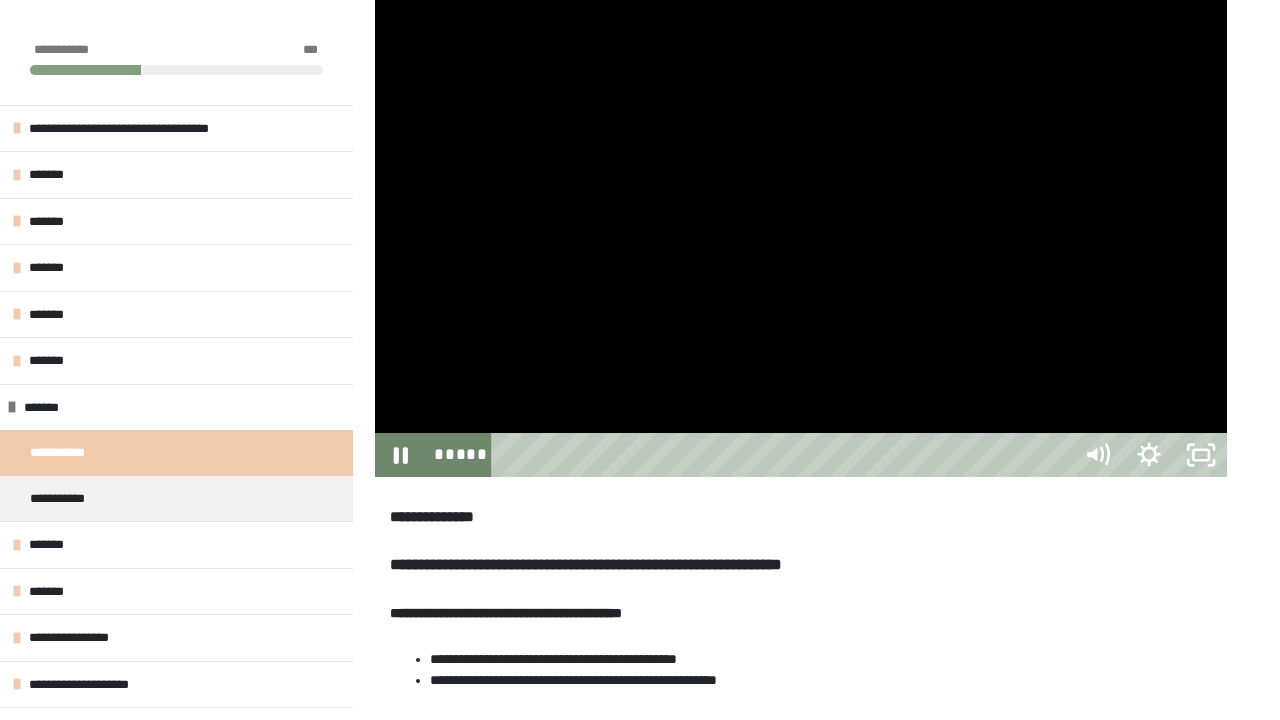 click at bounding box center (801, 237) 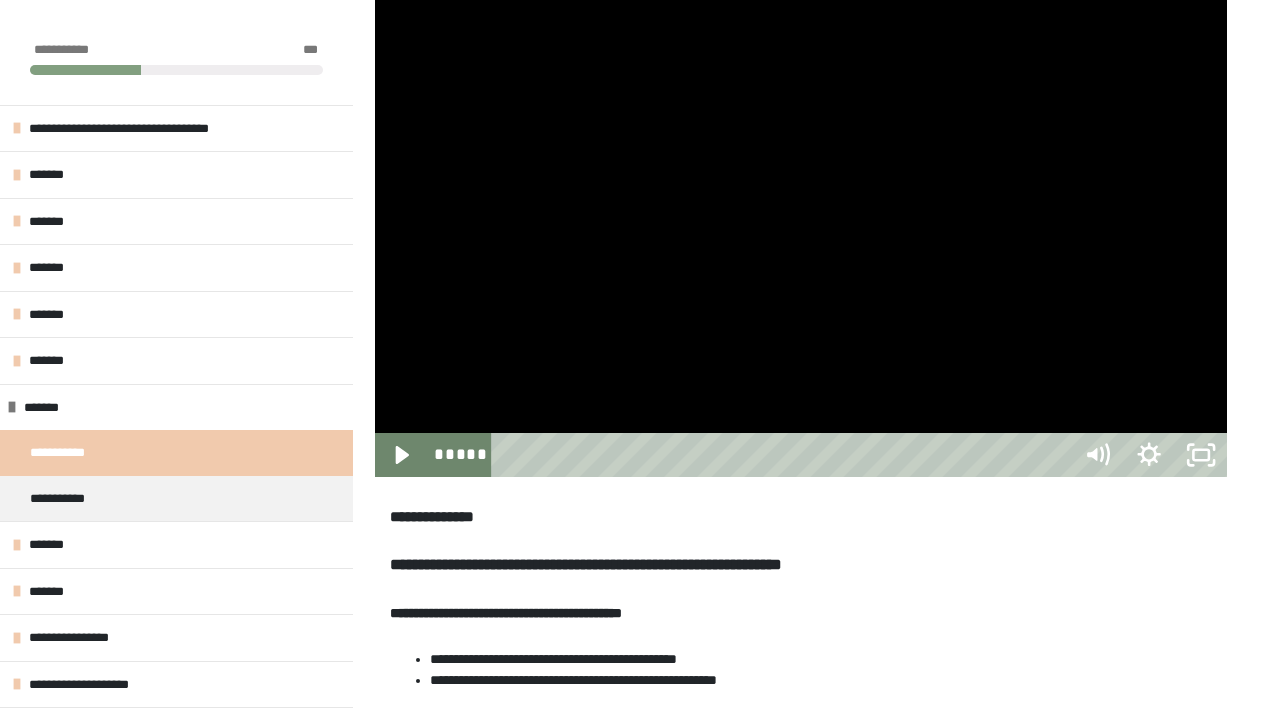 type 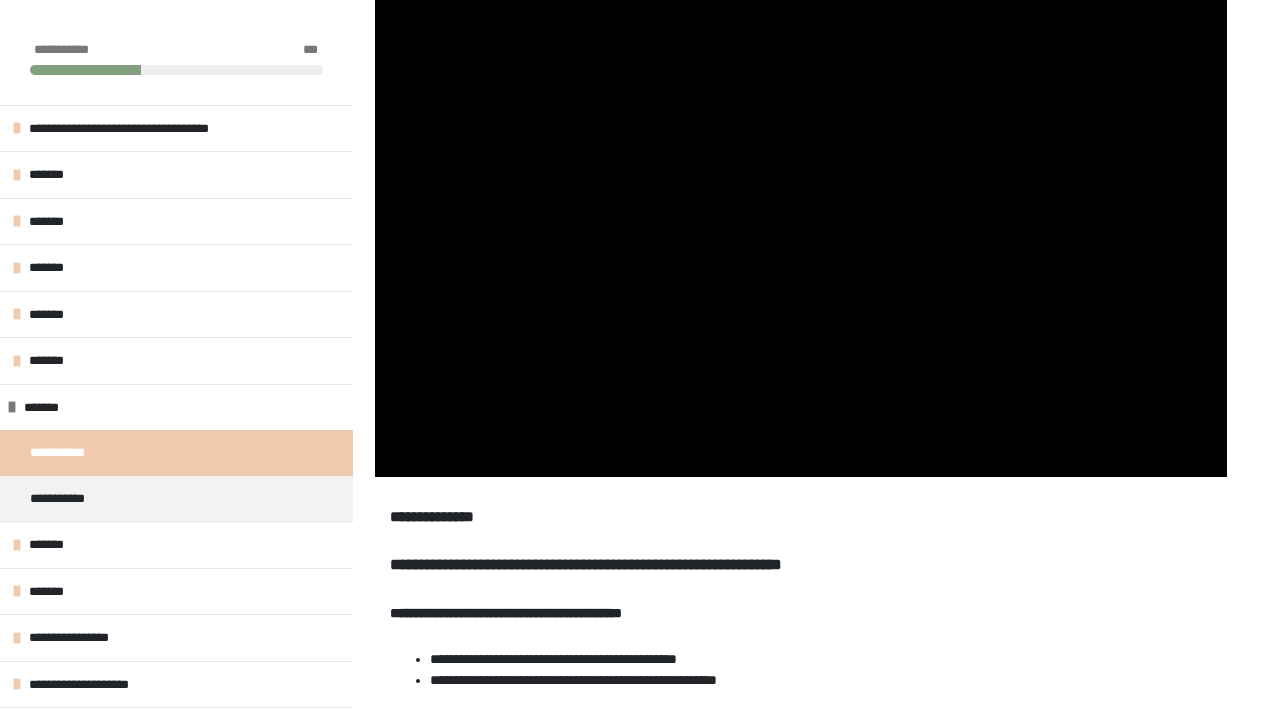 click at bounding box center [801, 237] 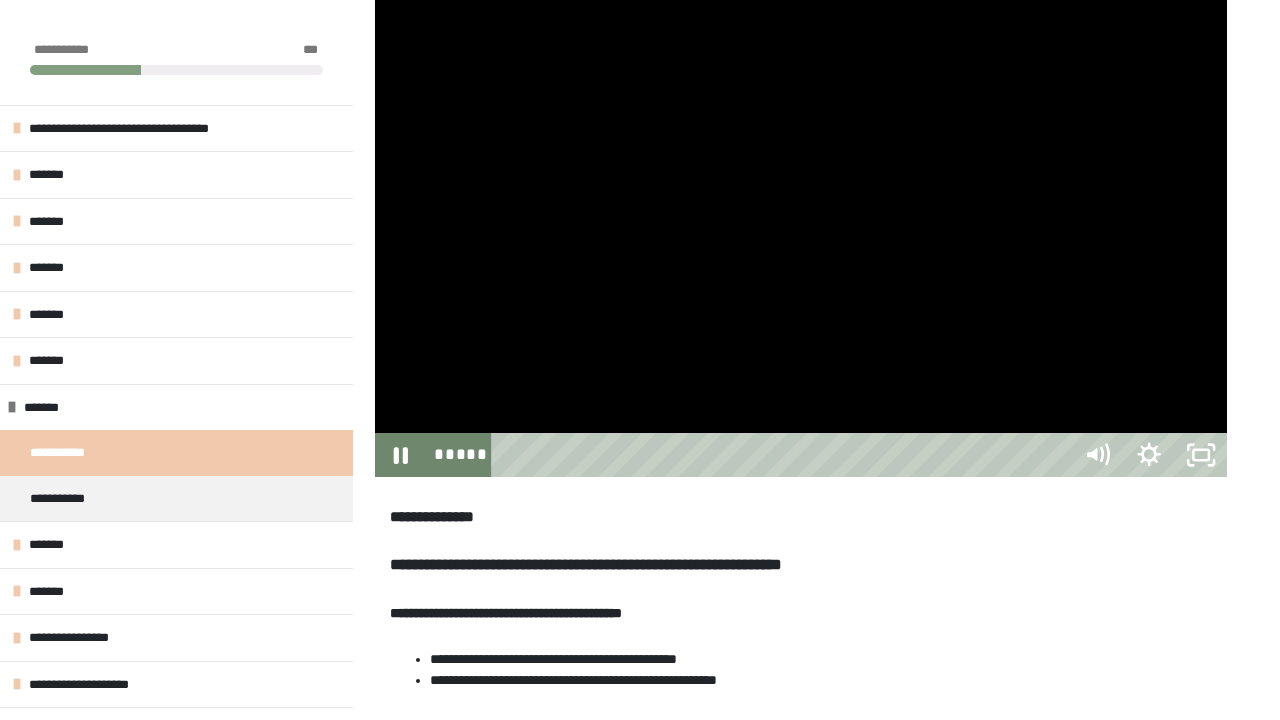 click at bounding box center (801, 237) 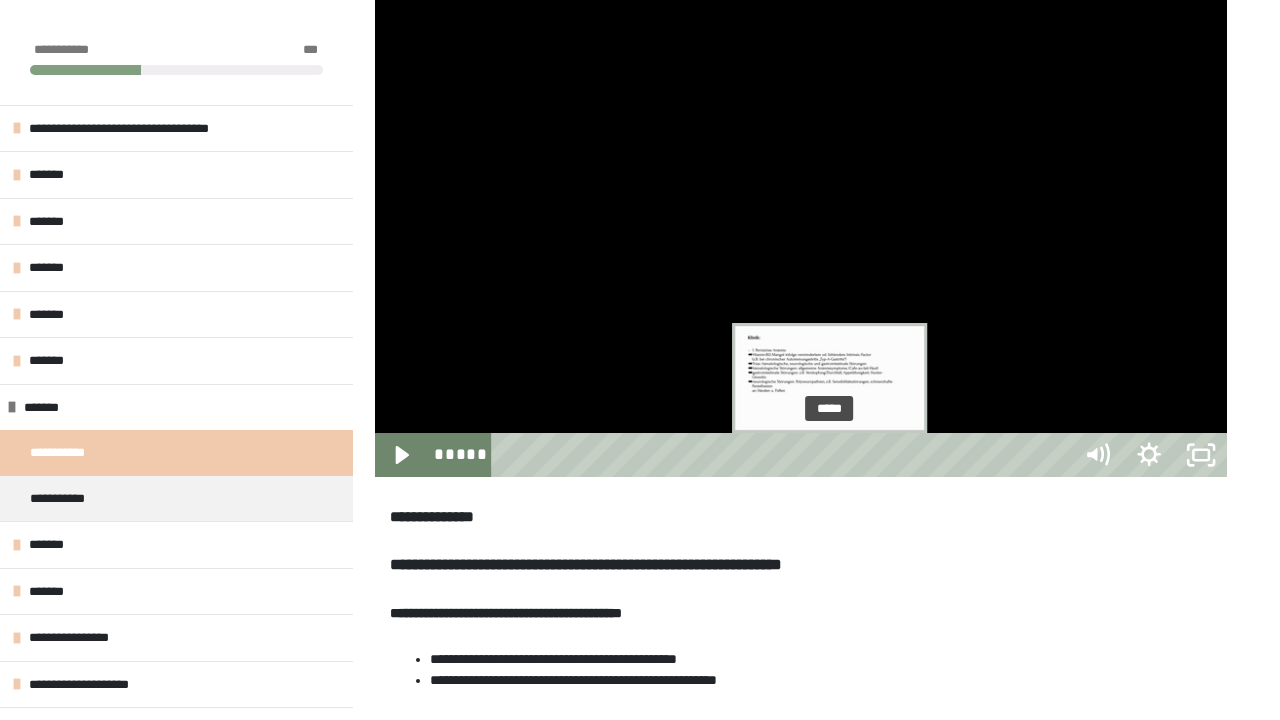 click at bounding box center (829, 455) 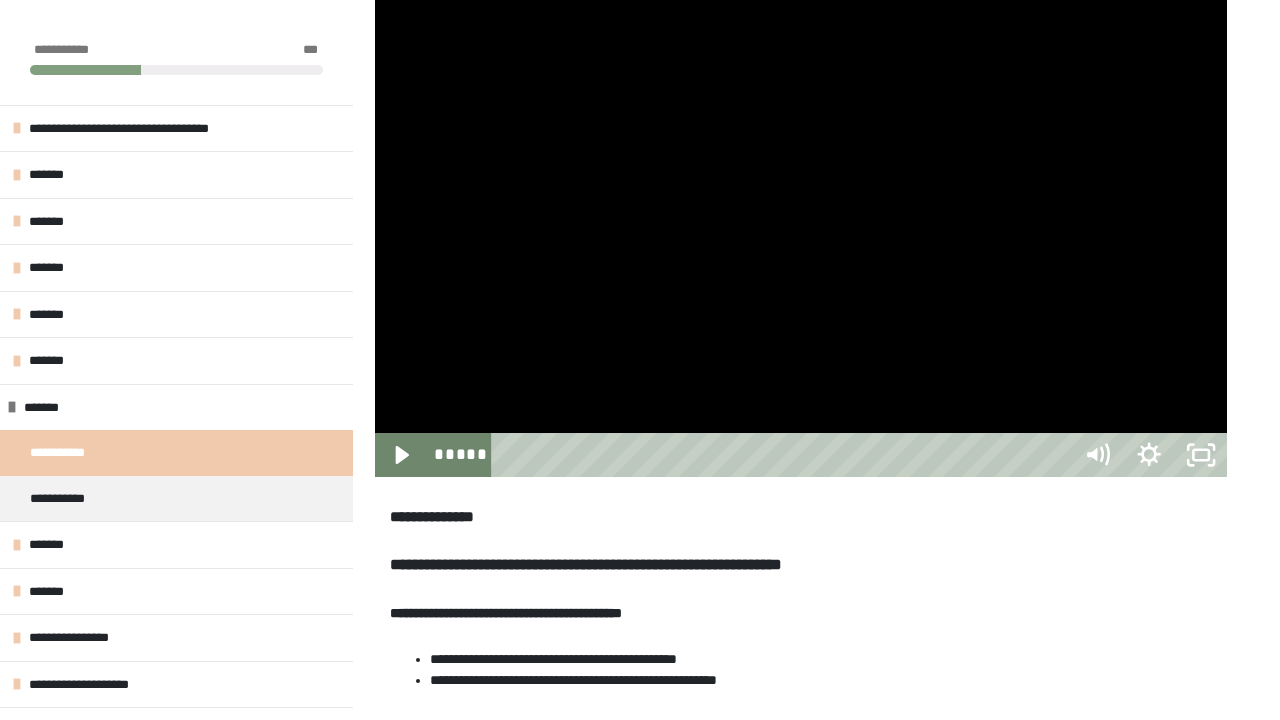 click at bounding box center (801, 237) 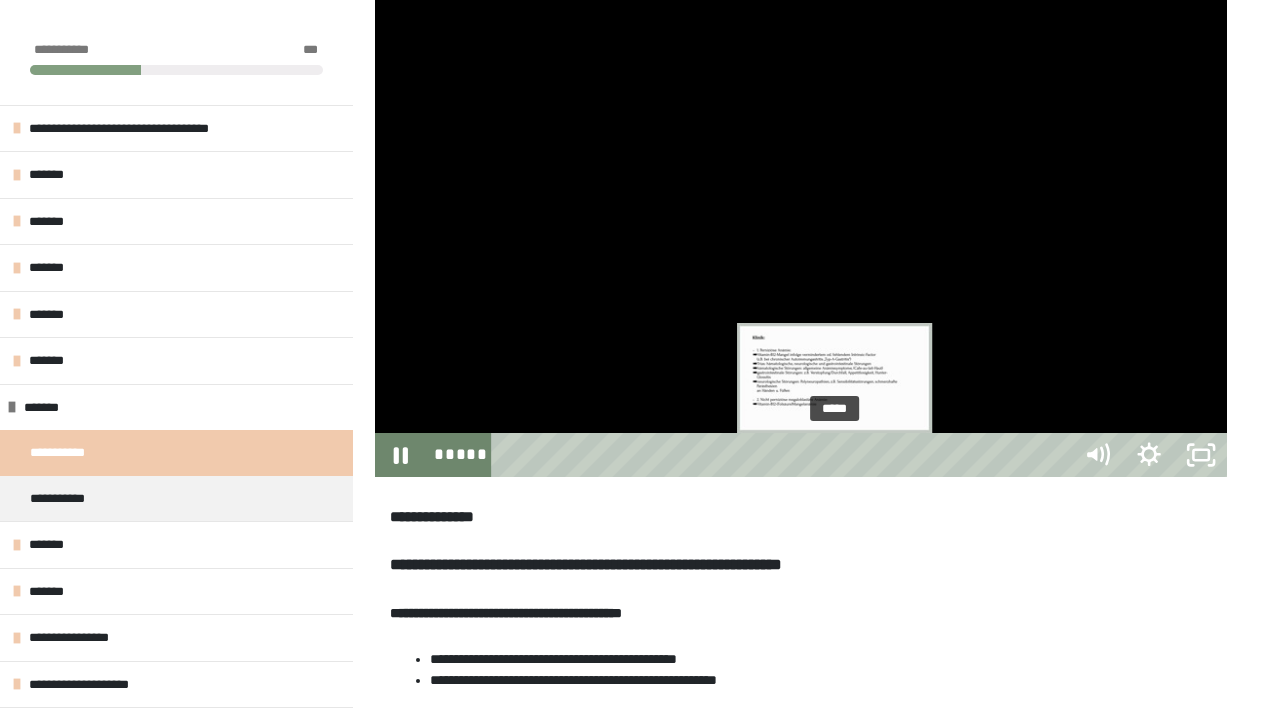 click at bounding box center [830, 455] 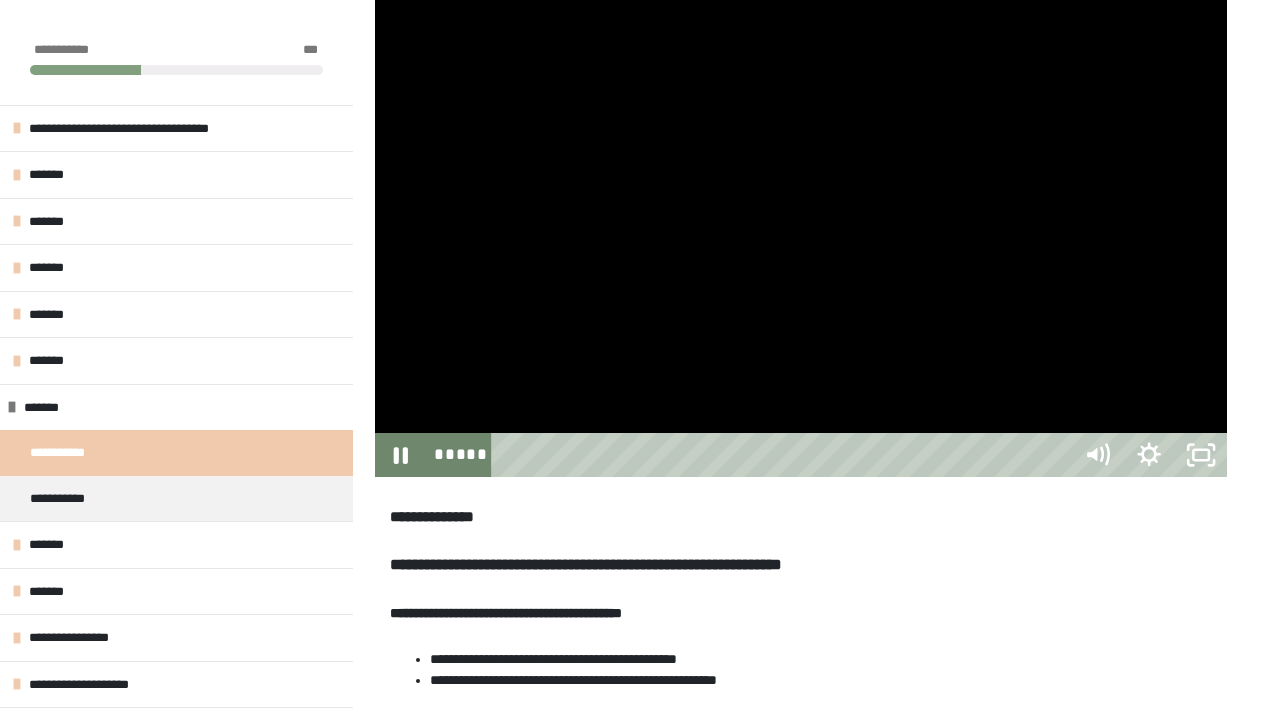 click at bounding box center [801, 237] 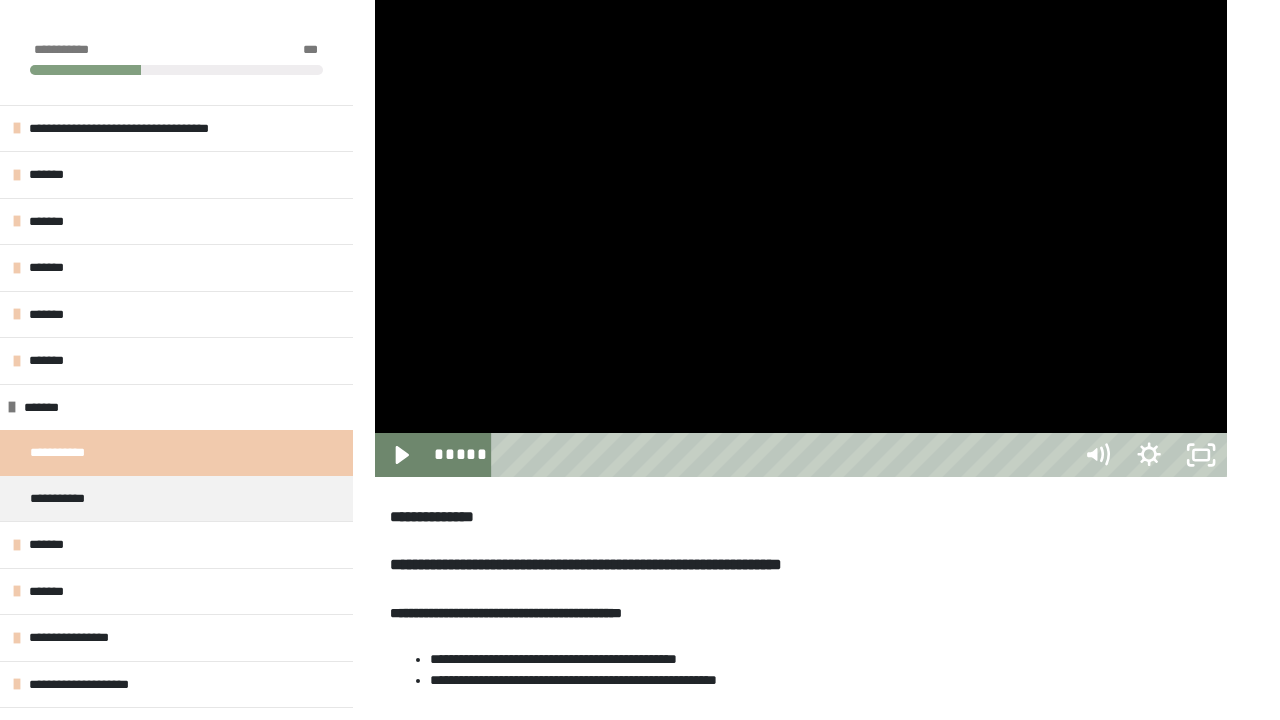 click at bounding box center [375, -2] 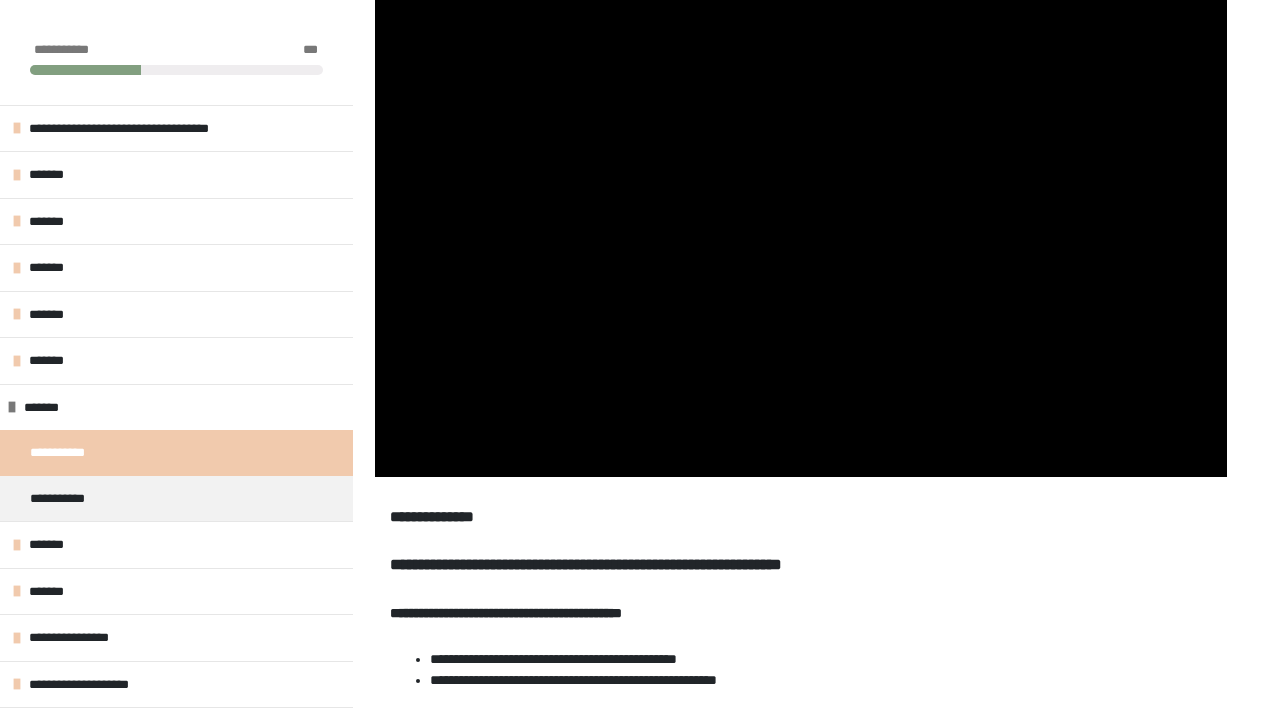 click at bounding box center [375, -2] 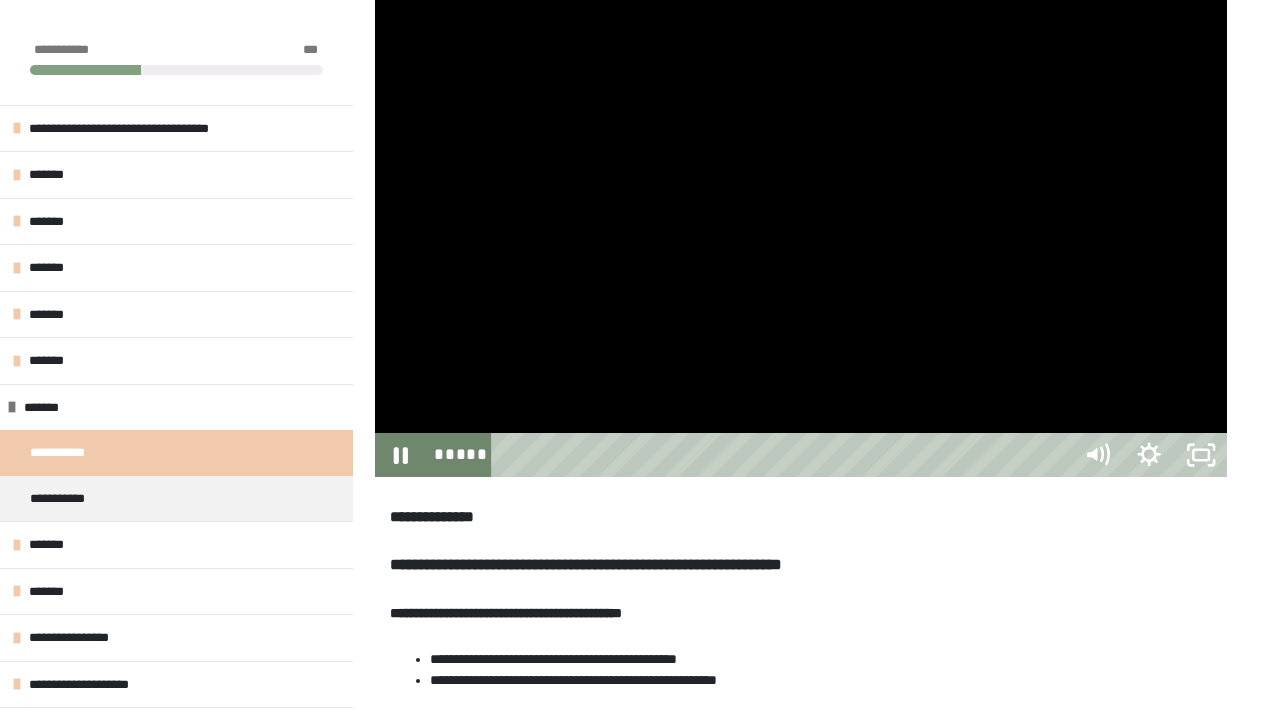 click at bounding box center [801, 237] 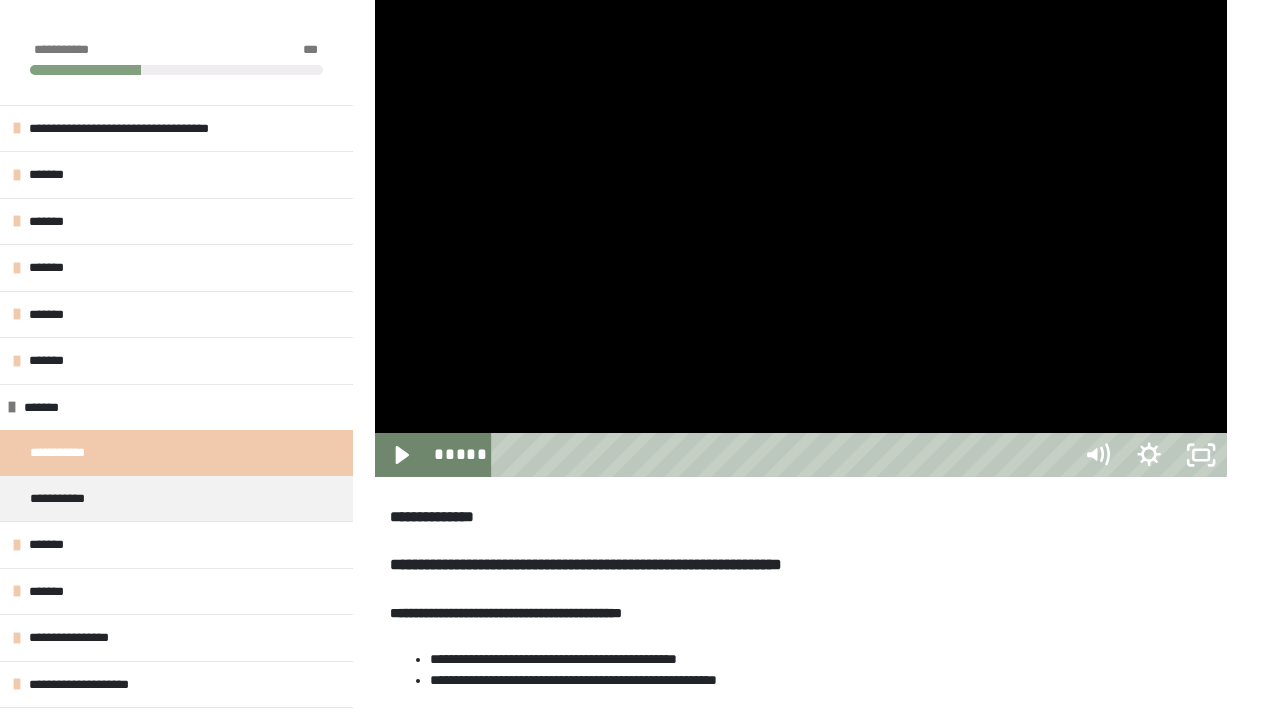 click at bounding box center (375, -2) 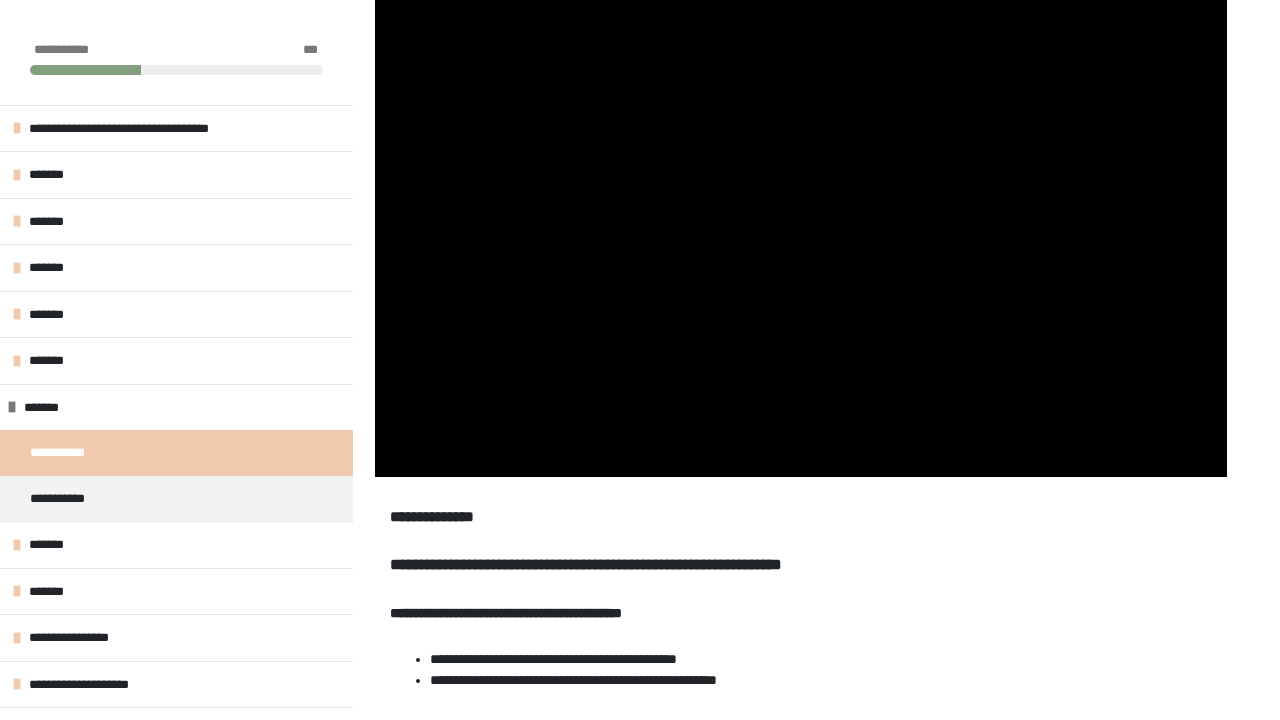 click at bounding box center [375, -2] 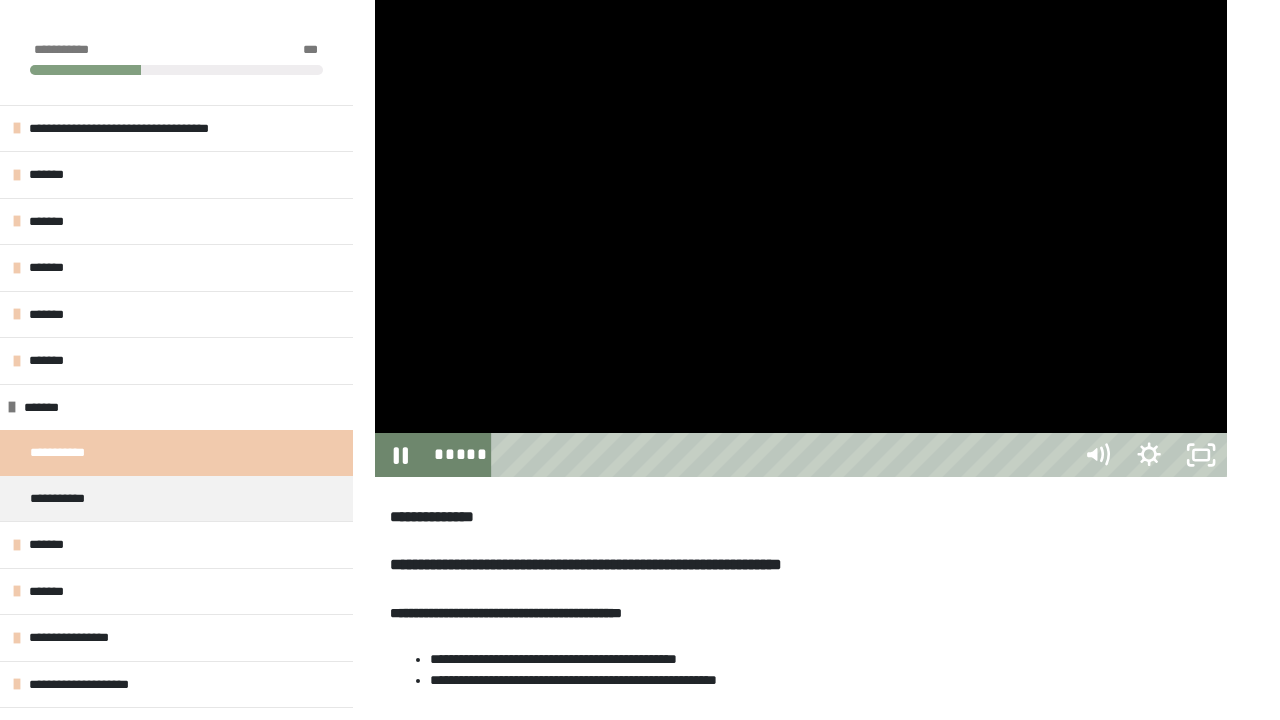click at bounding box center [801, 237] 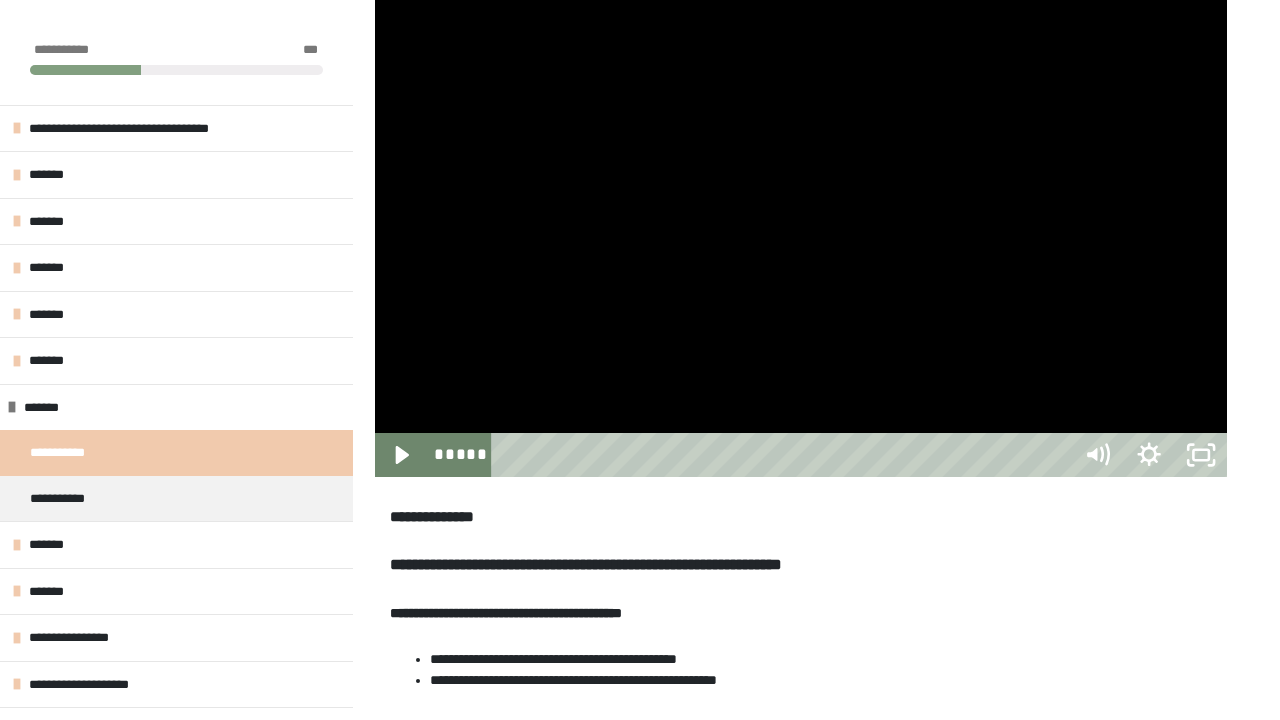 click at bounding box center (375, -2) 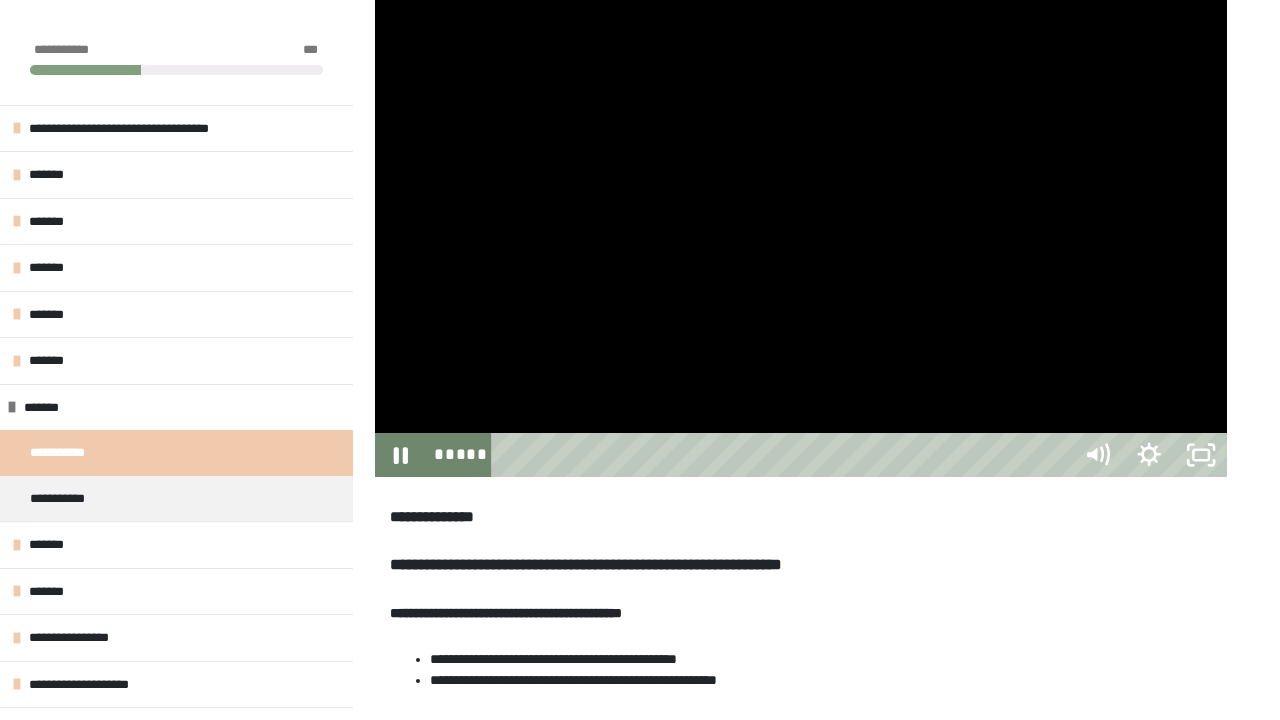 click at bounding box center (801, 237) 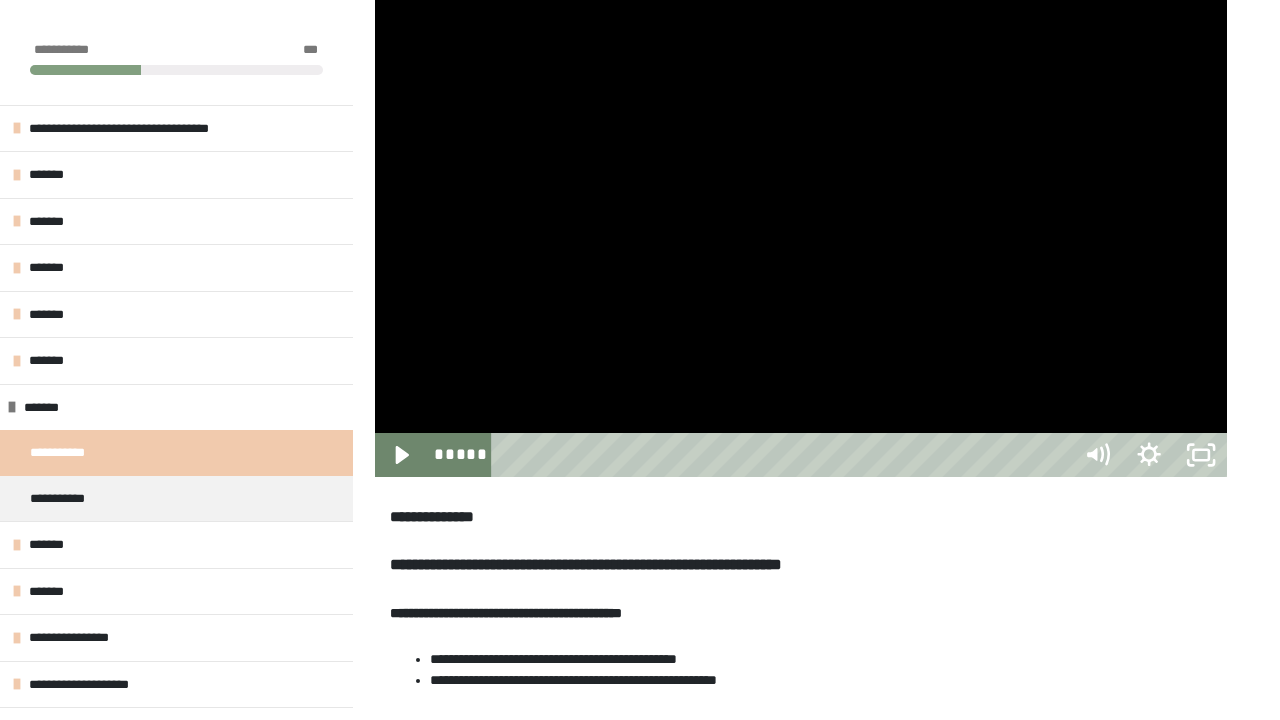 click at bounding box center (801, 237) 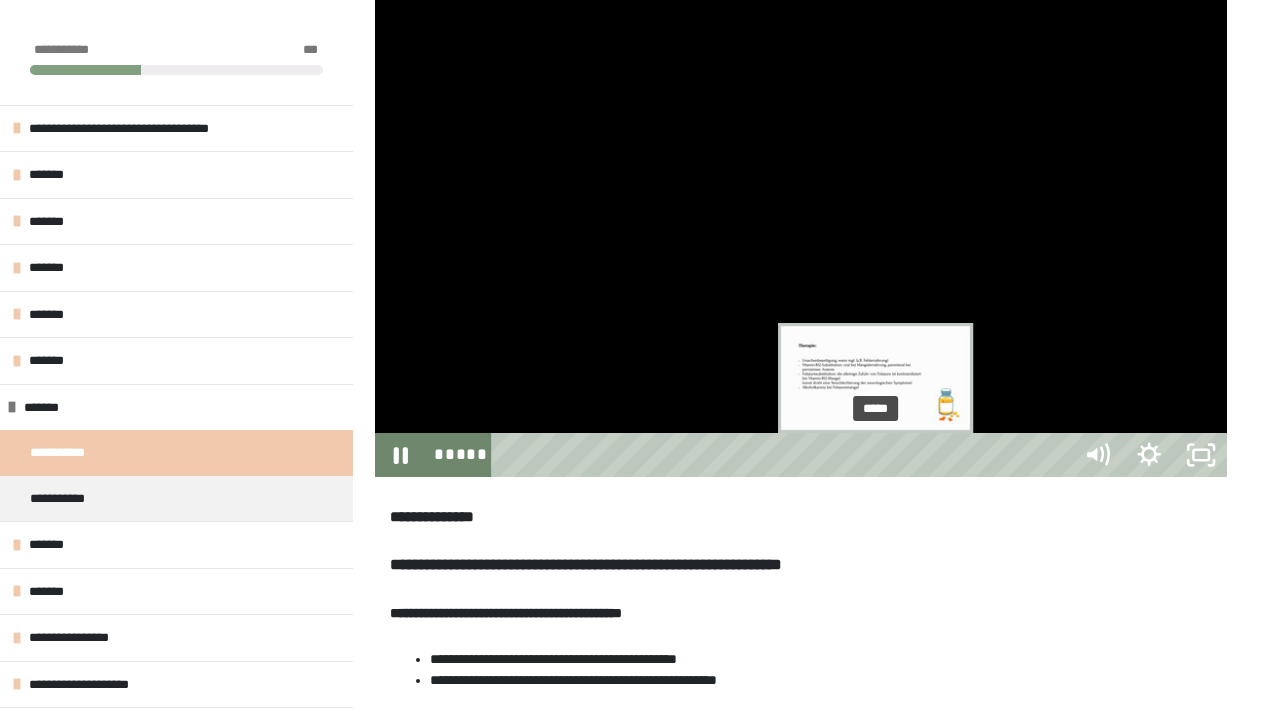 click at bounding box center (875, 455) 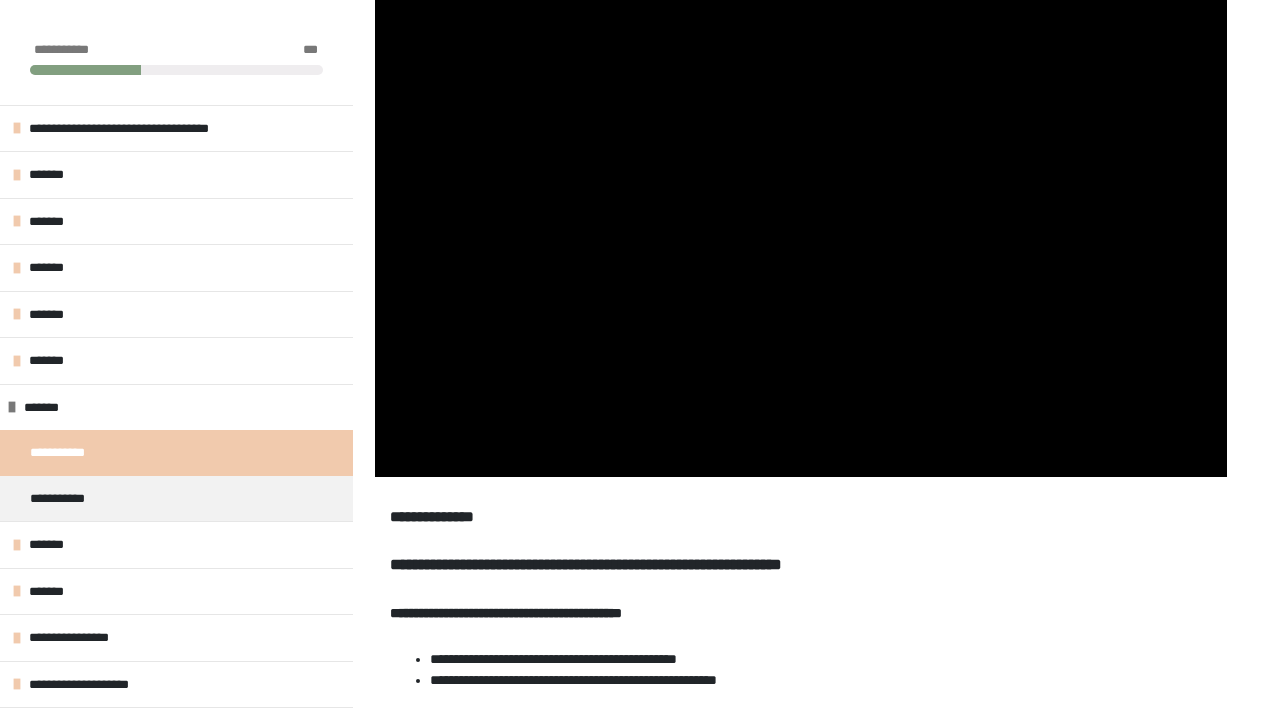 click at bounding box center [801, 237] 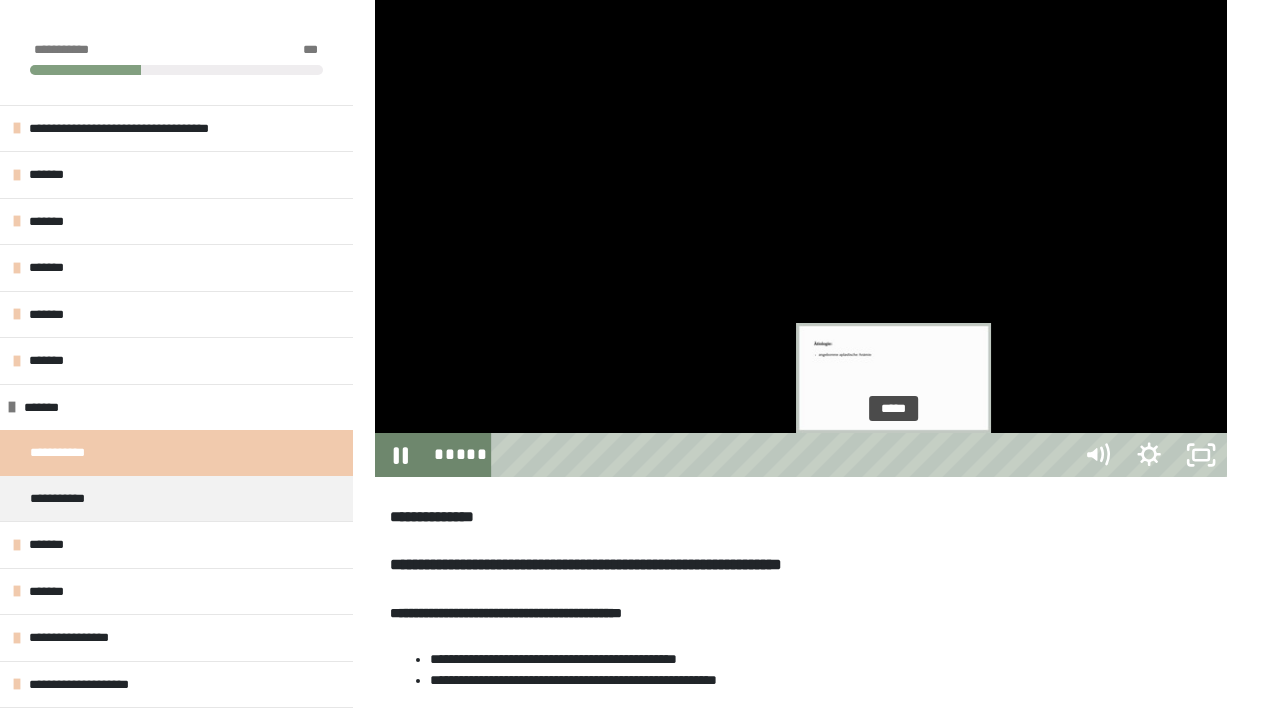 click at bounding box center [893, 455] 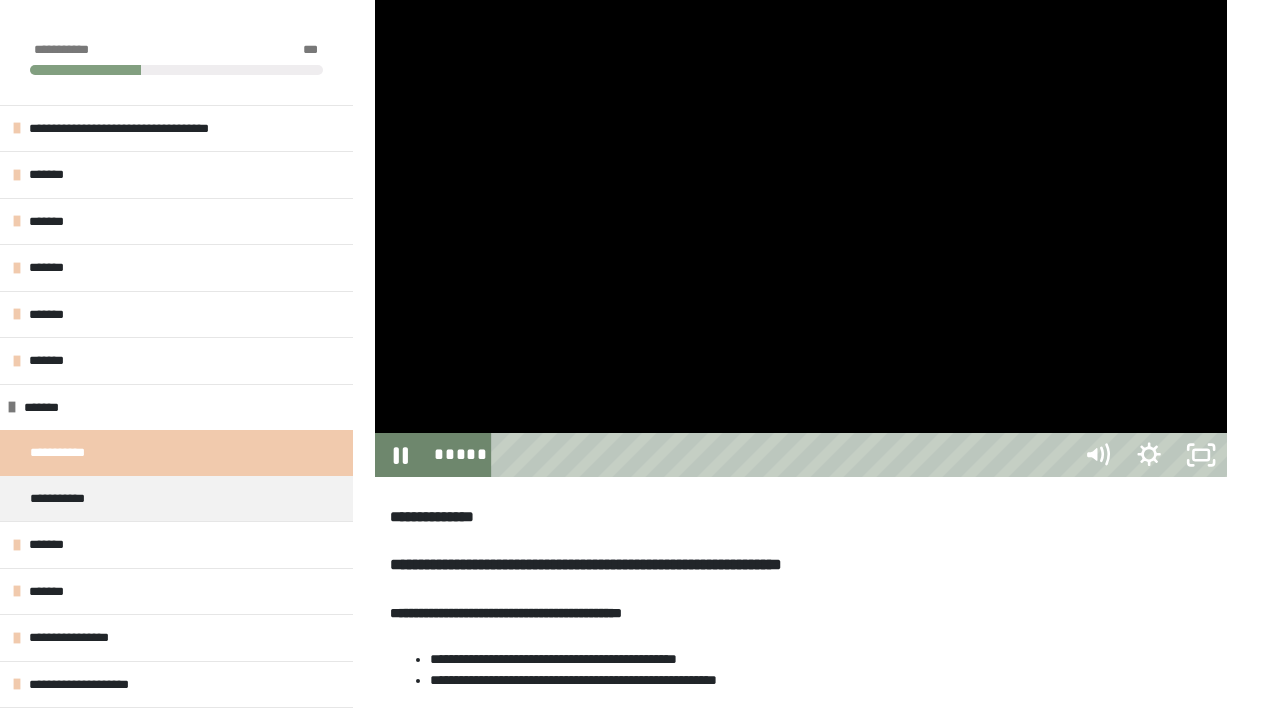 click at bounding box center (801, 237) 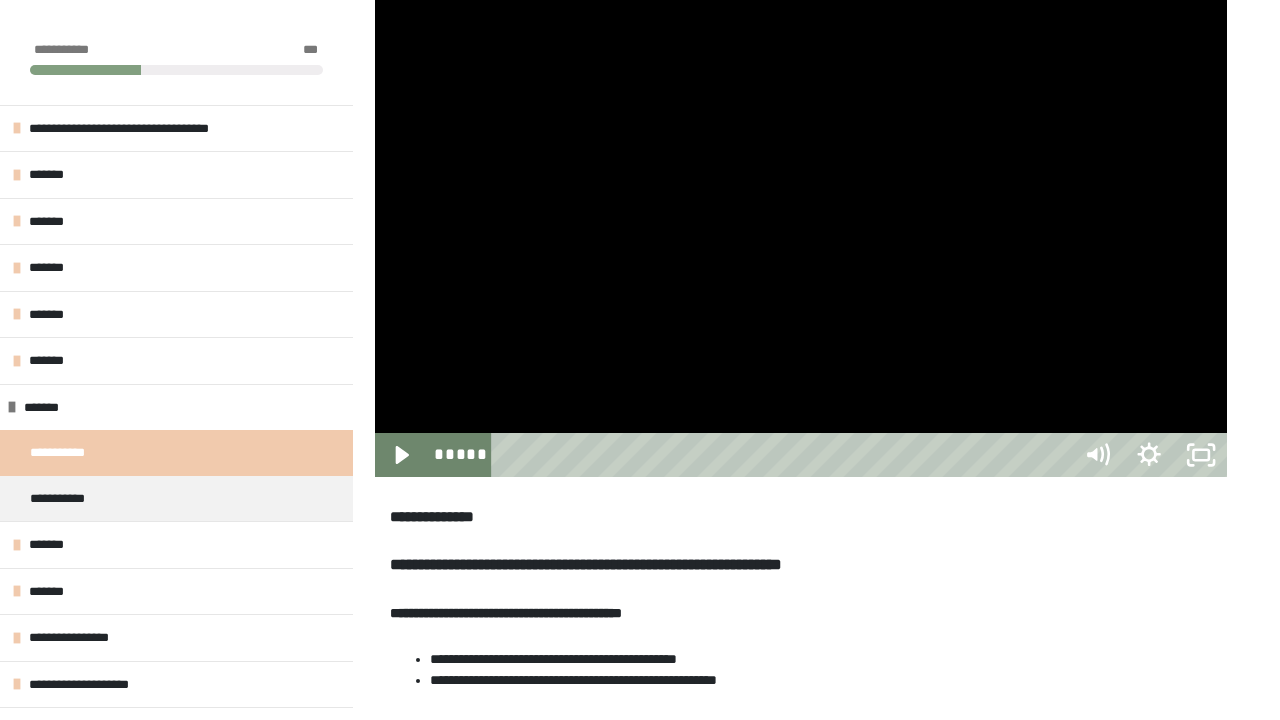 click at bounding box center [375, -2] 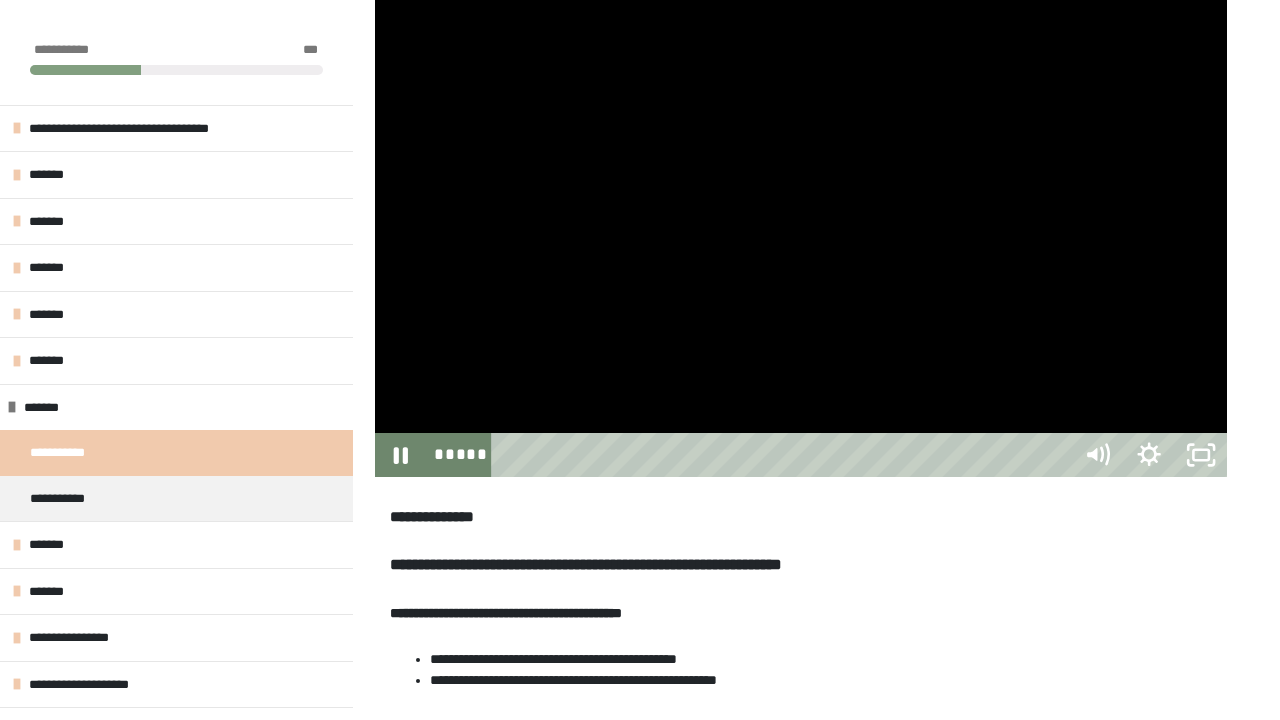 click at bounding box center (801, 237) 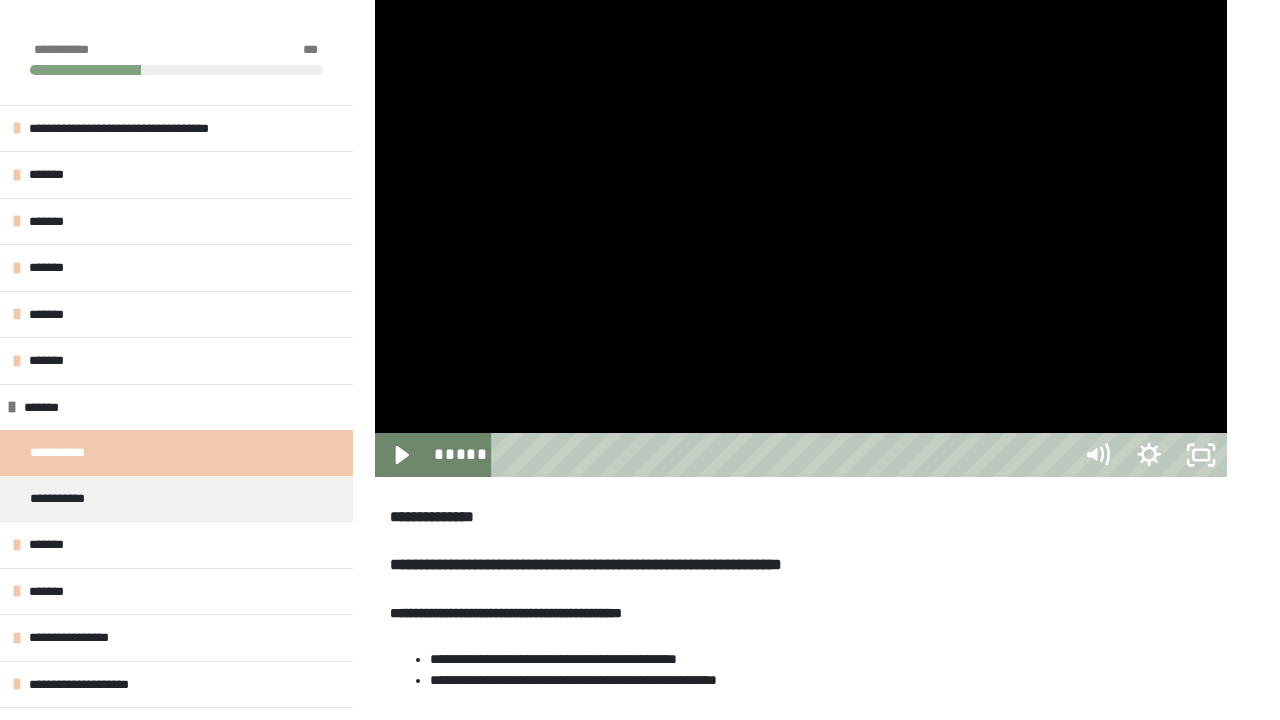 click at bounding box center [375, -2] 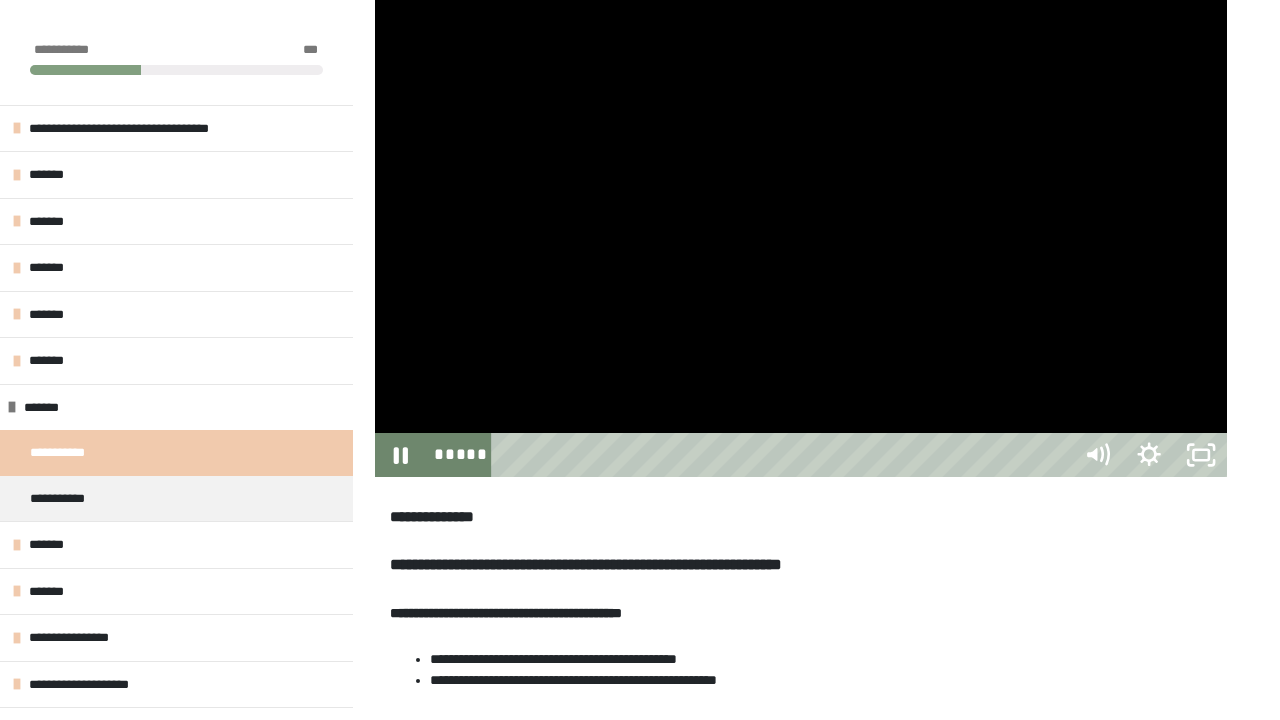 click at bounding box center [801, 237] 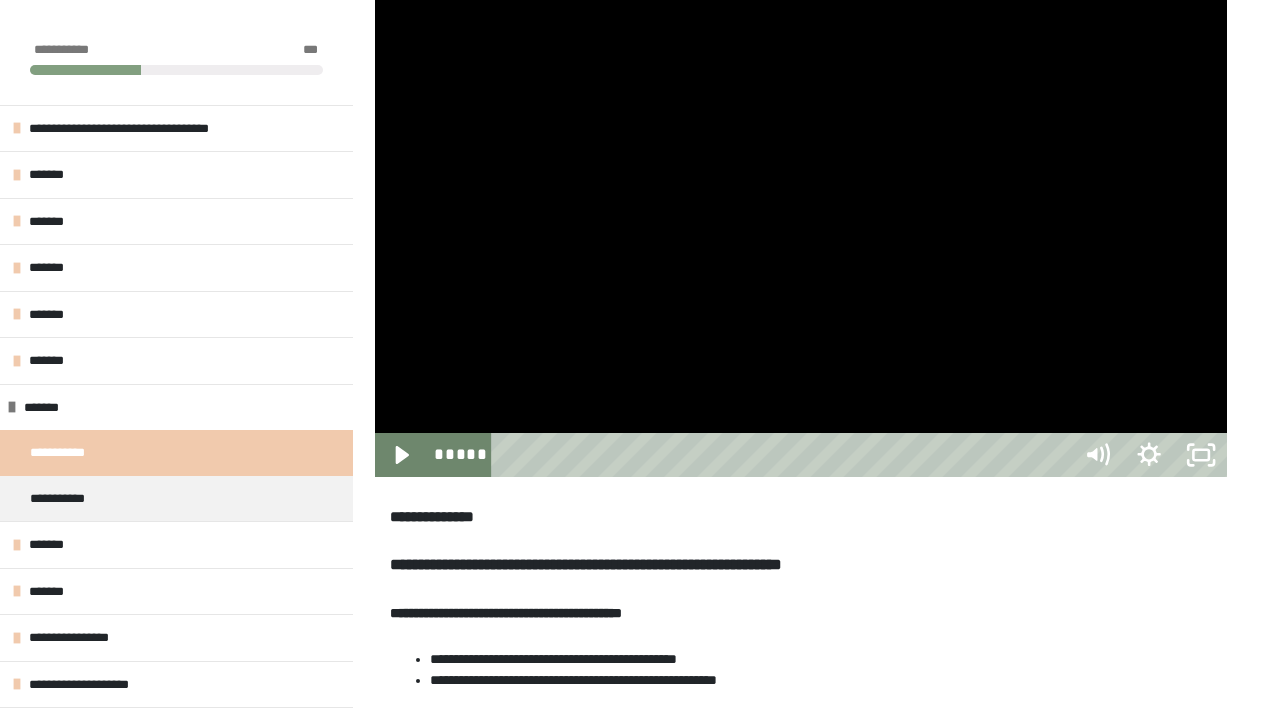 click at bounding box center [375, -2] 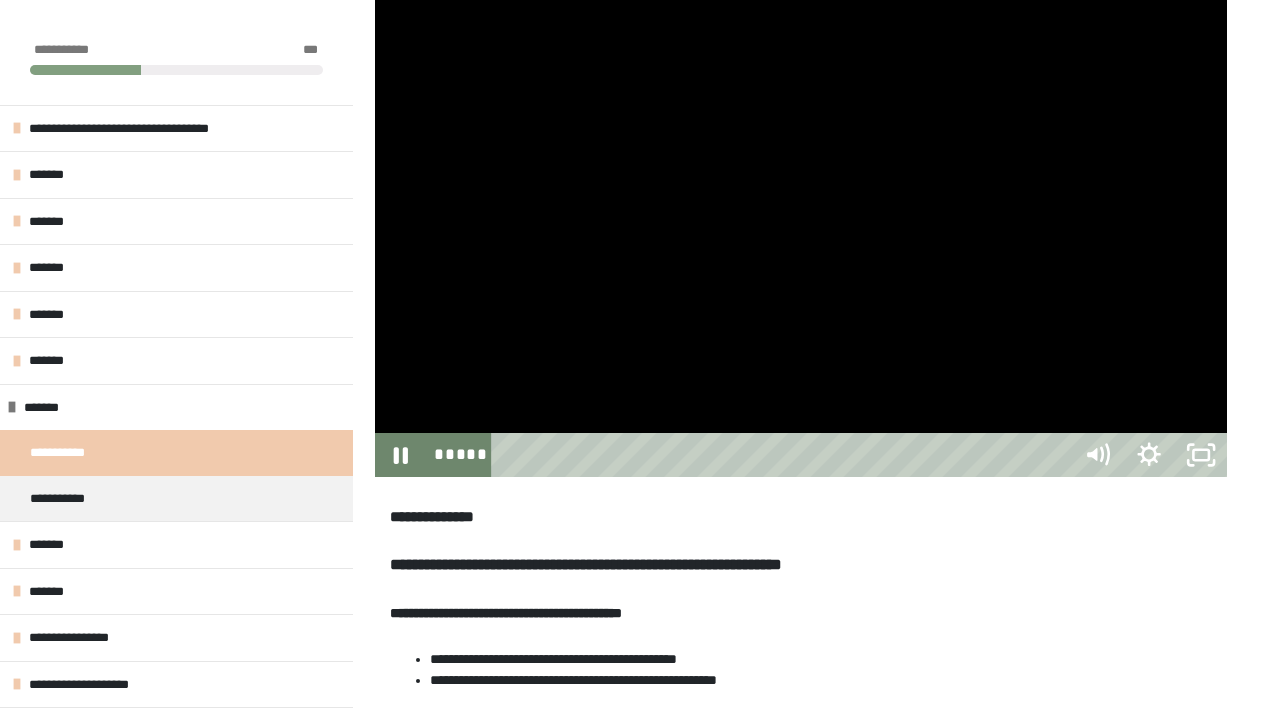 click at bounding box center (801, 237) 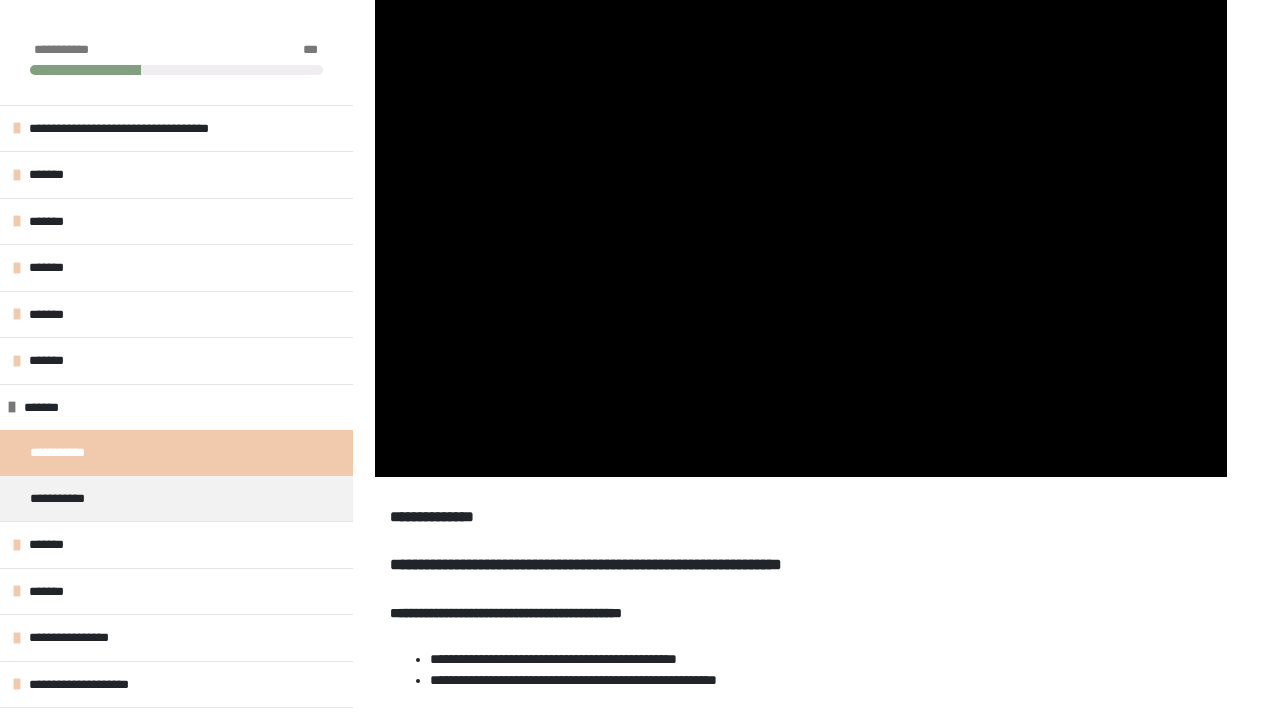 click at bounding box center (801, 237) 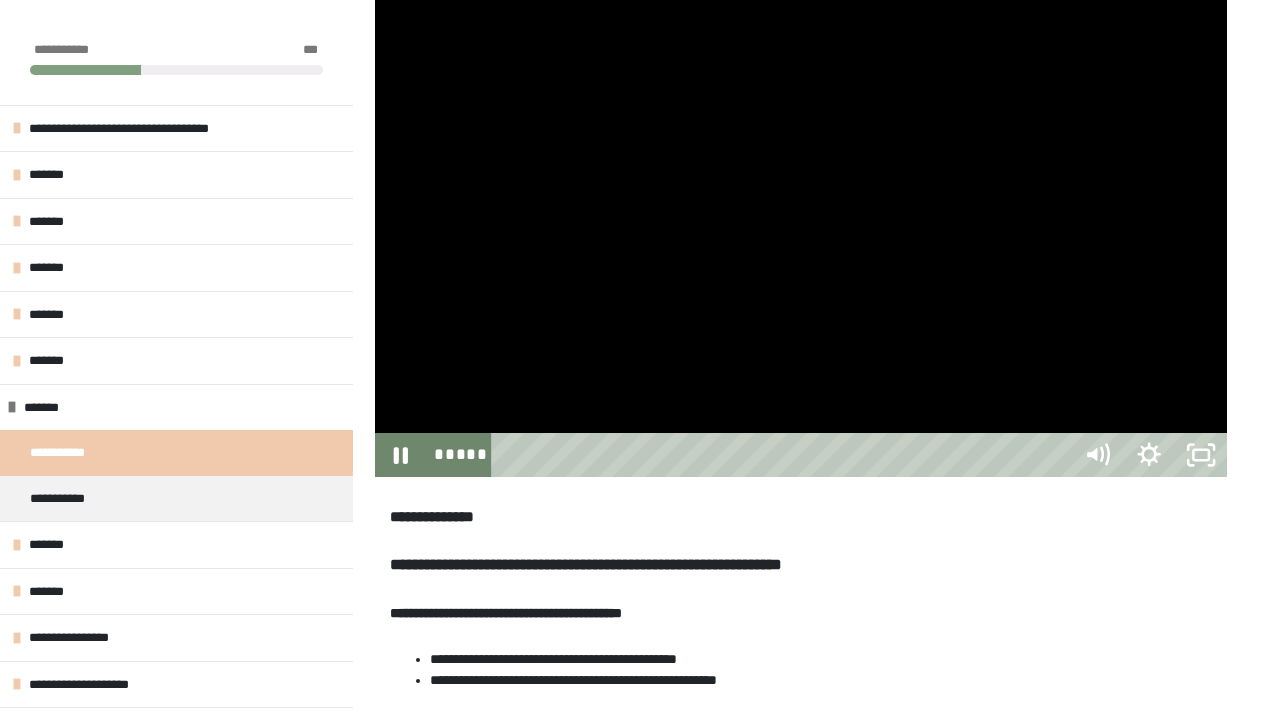 click at bounding box center [375, -2] 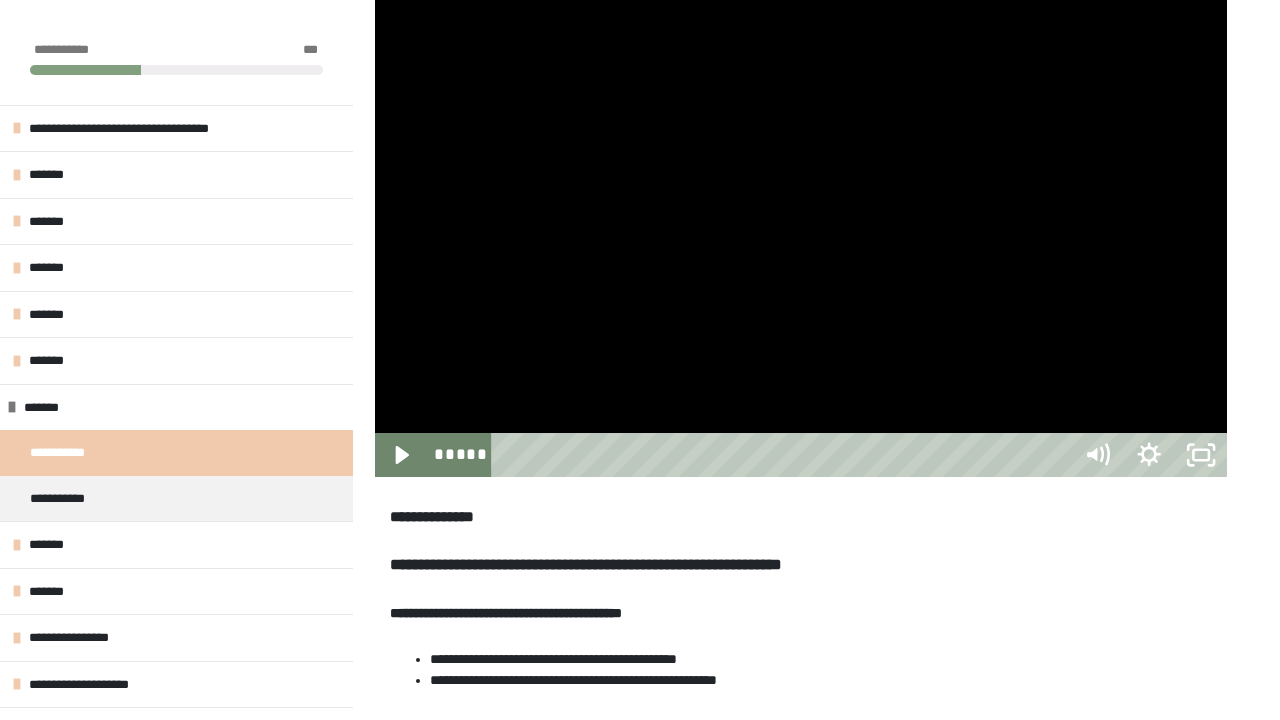 click at bounding box center (375, -2) 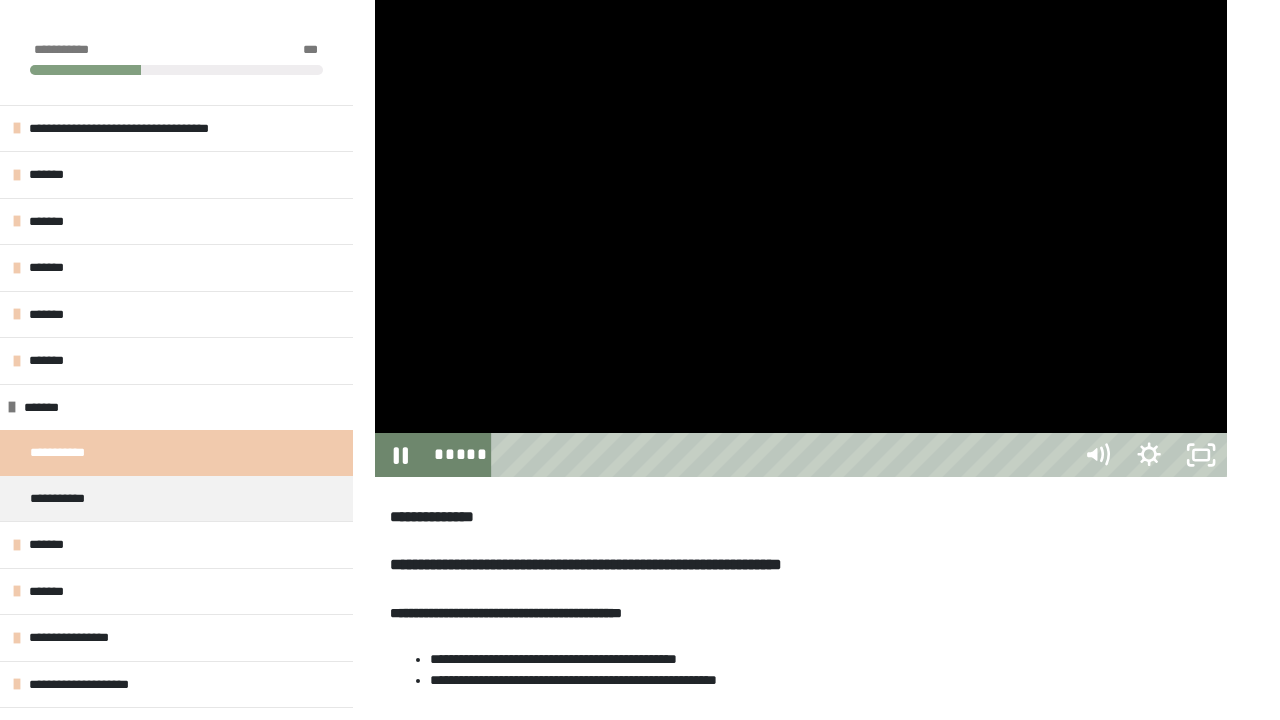 click at bounding box center (801, 237) 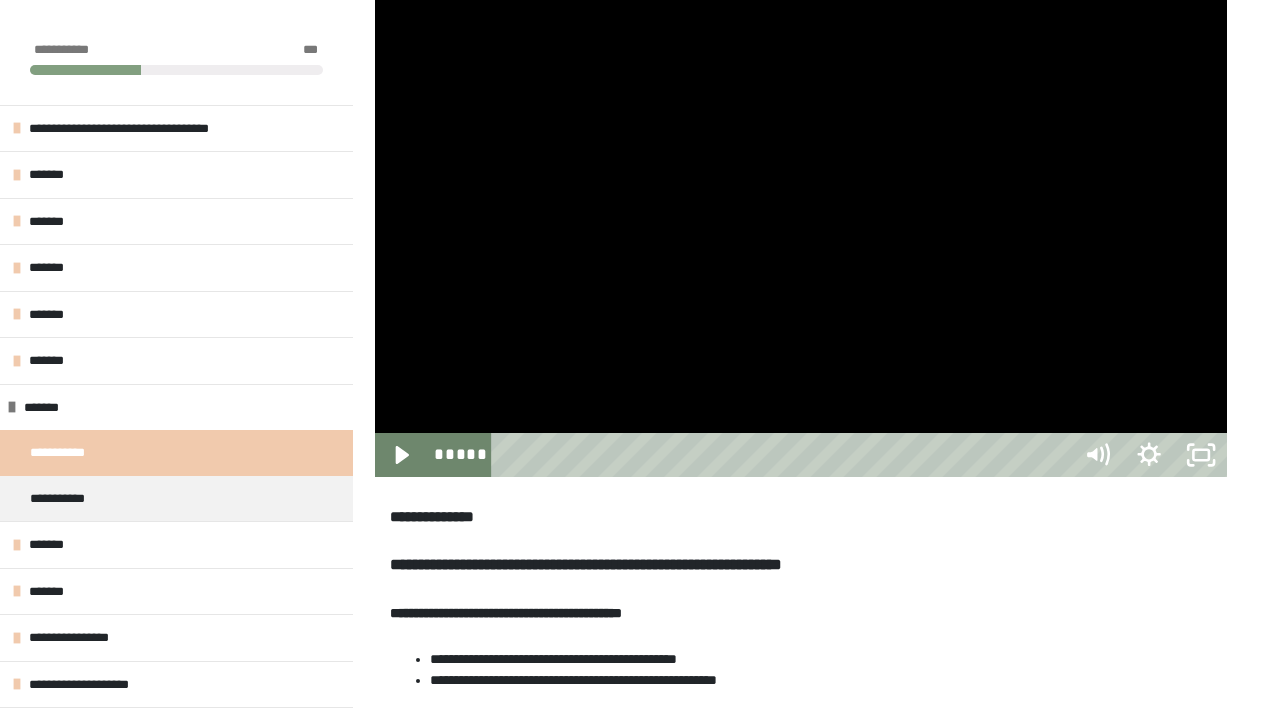 click at bounding box center [375, -2] 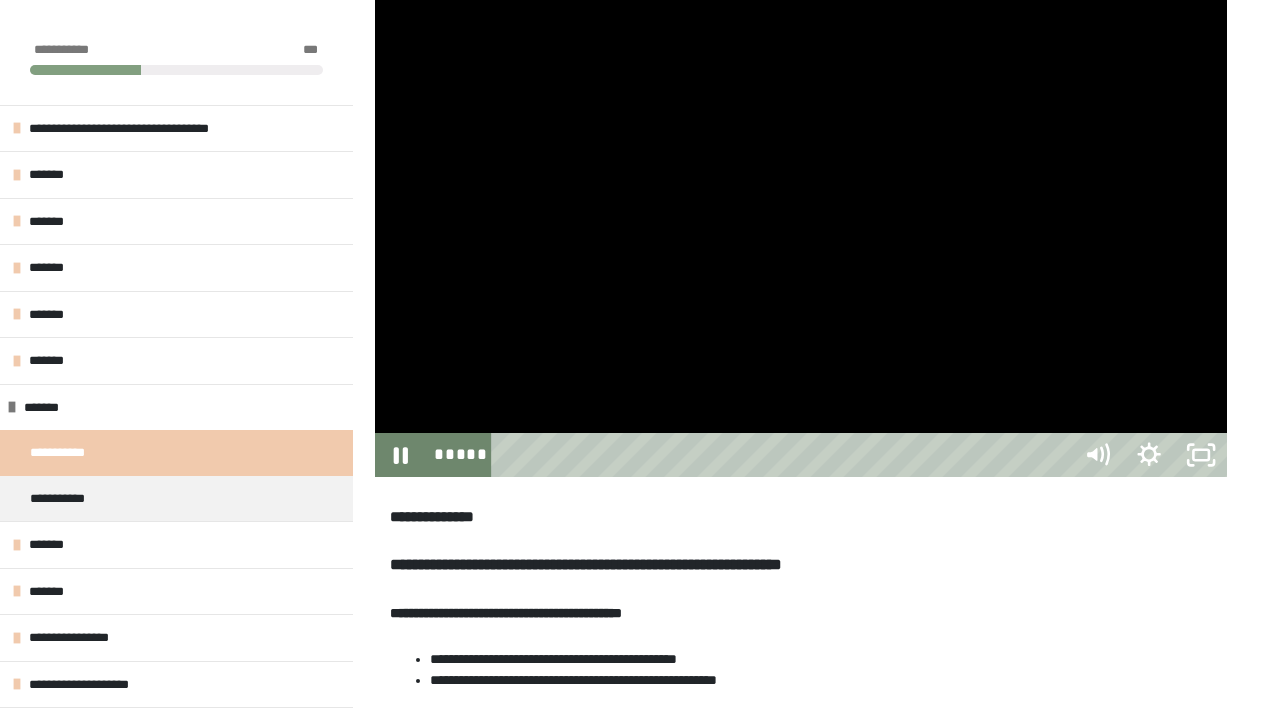 click at bounding box center (801, 237) 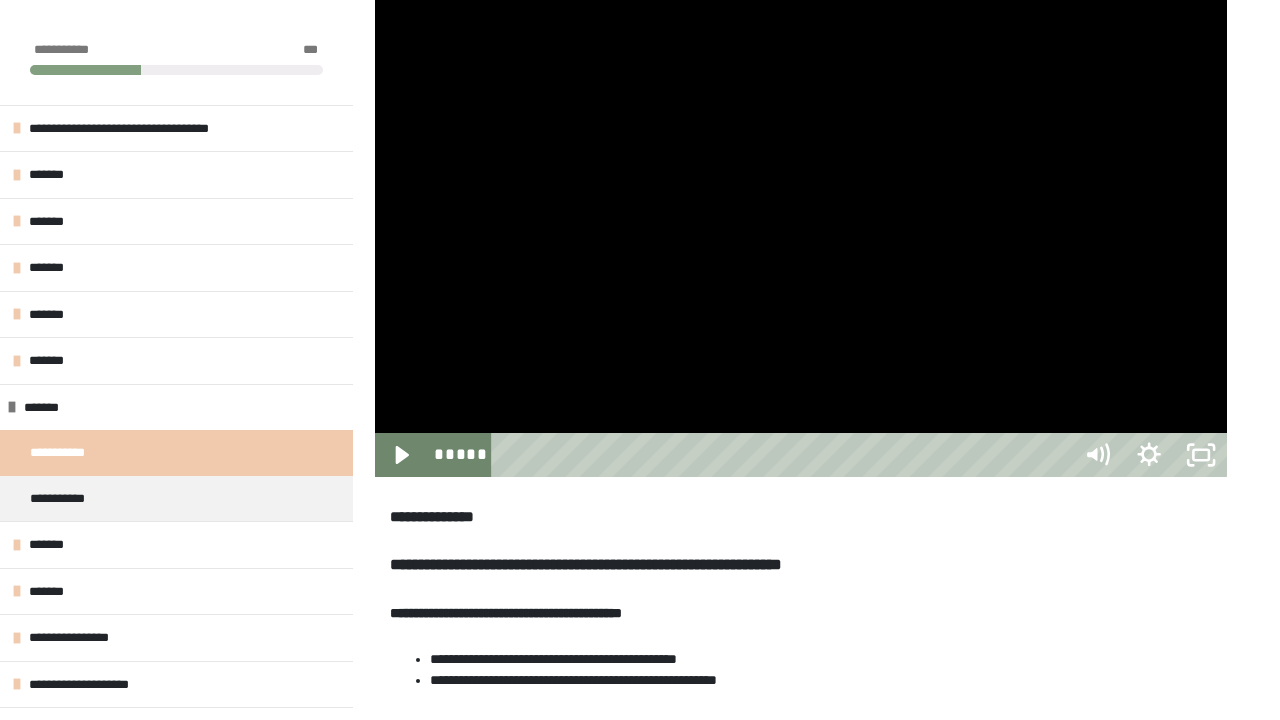 click at bounding box center [375, -2] 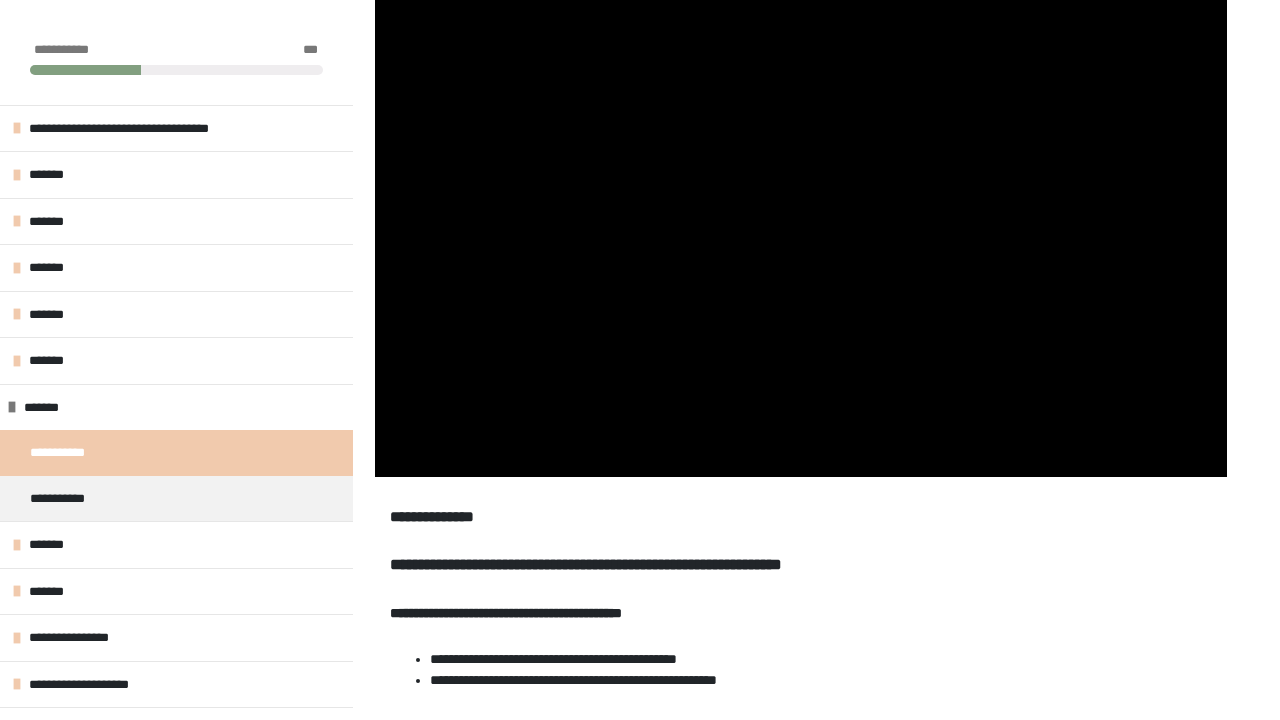 click at bounding box center [375, -2] 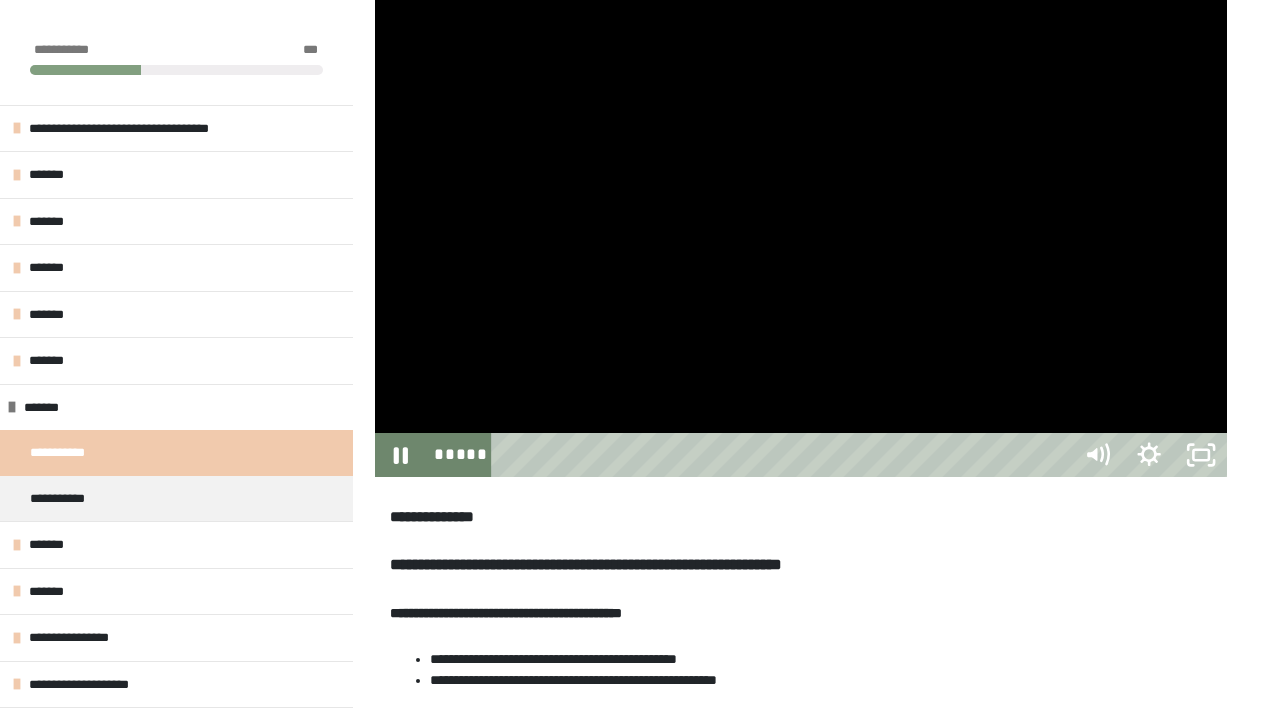 click at bounding box center (801, 237) 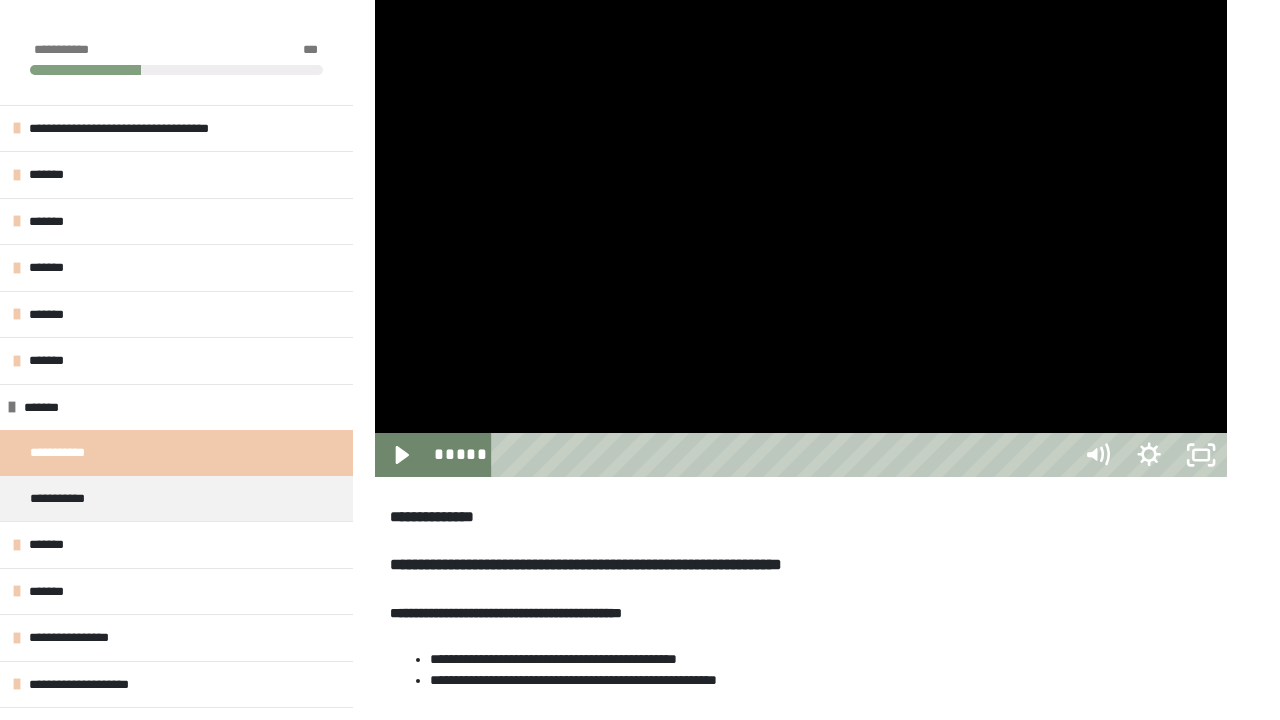click at bounding box center [375, -2] 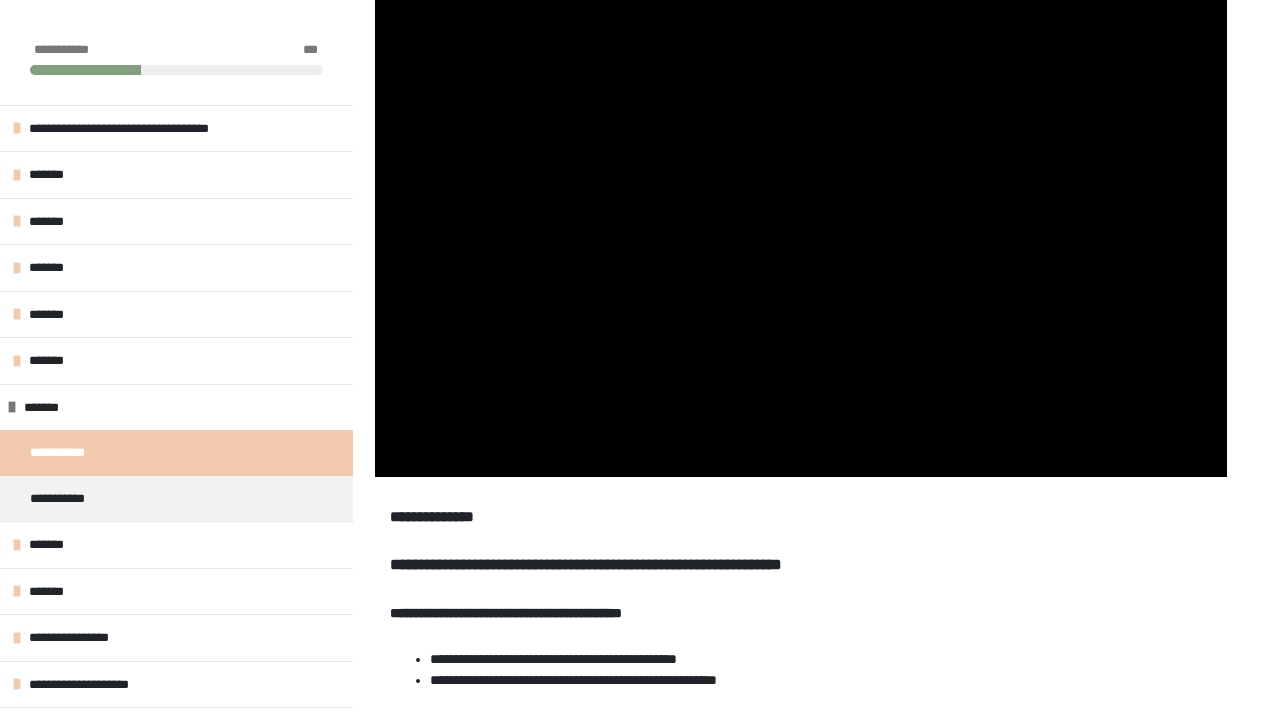 click at bounding box center (375, -2) 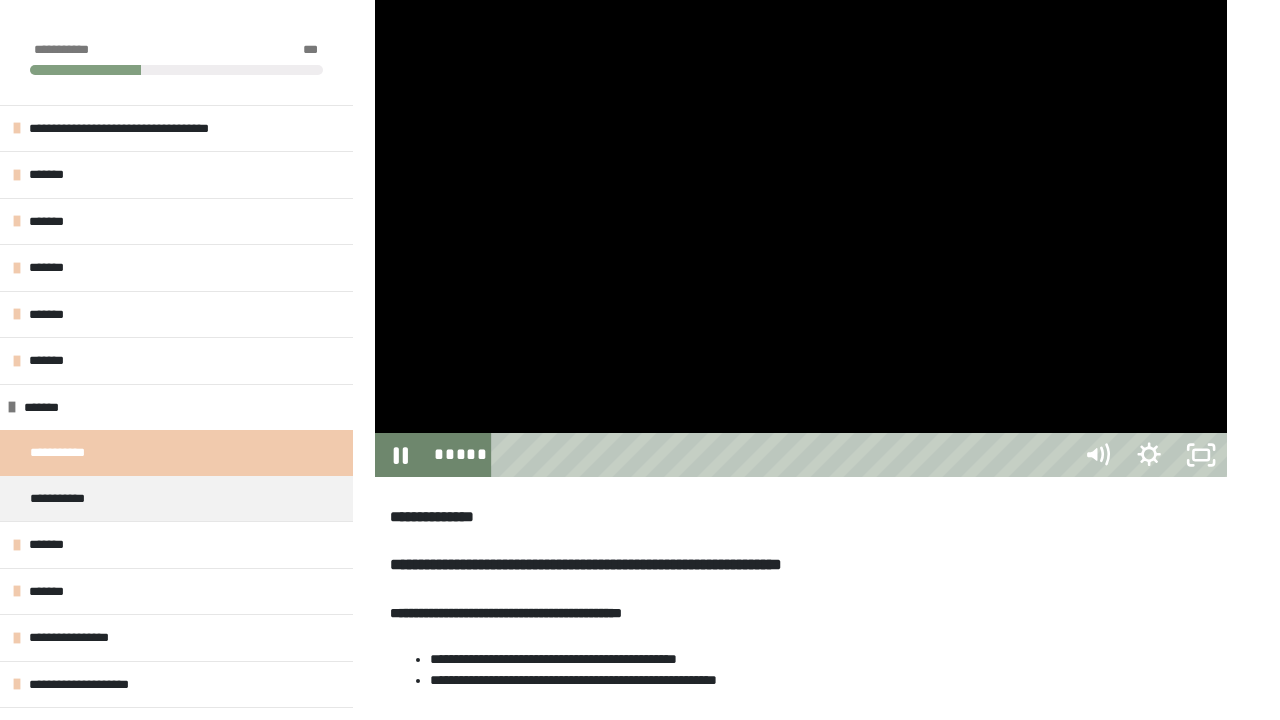 click at bounding box center [801, 237] 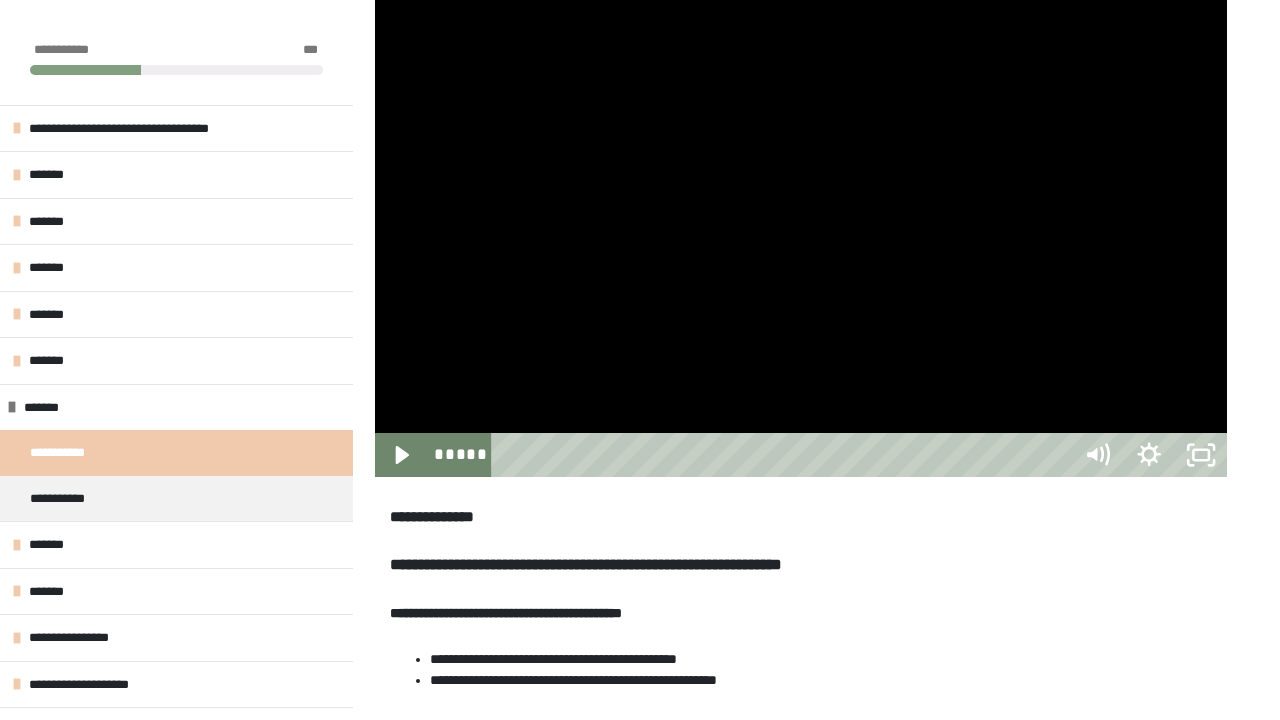 click at bounding box center [375, -2] 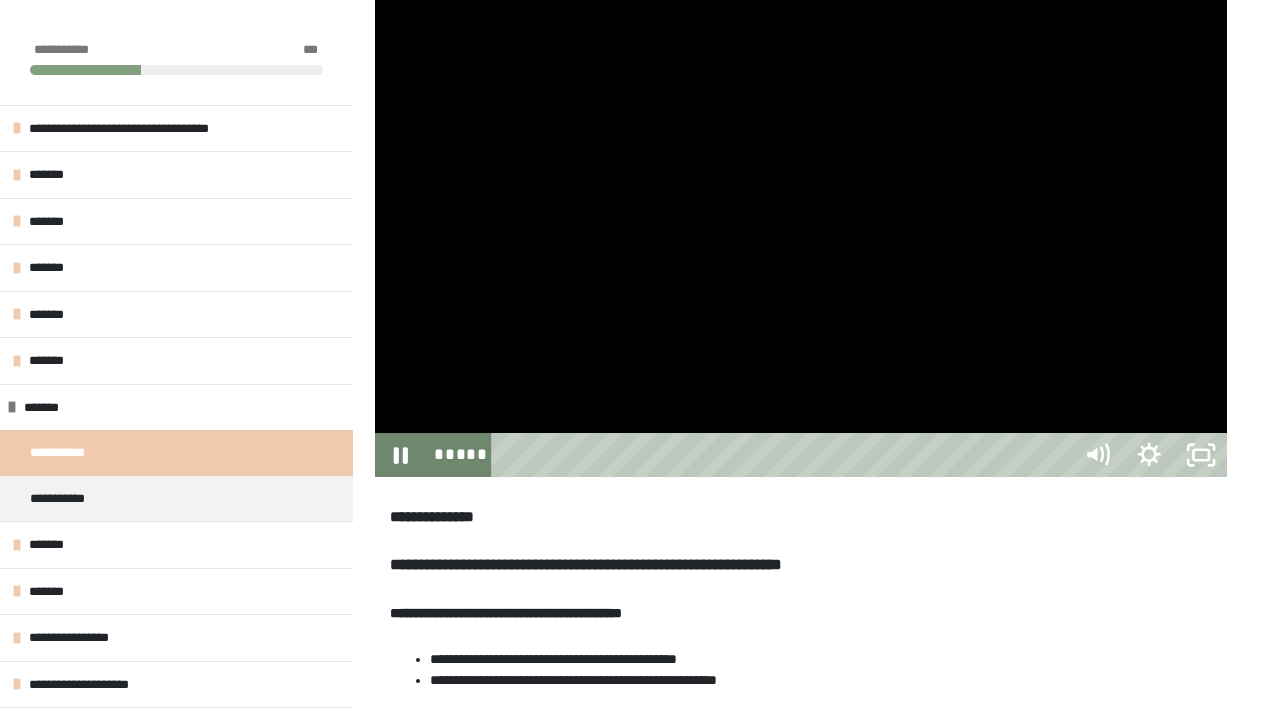 click at bounding box center [801, 237] 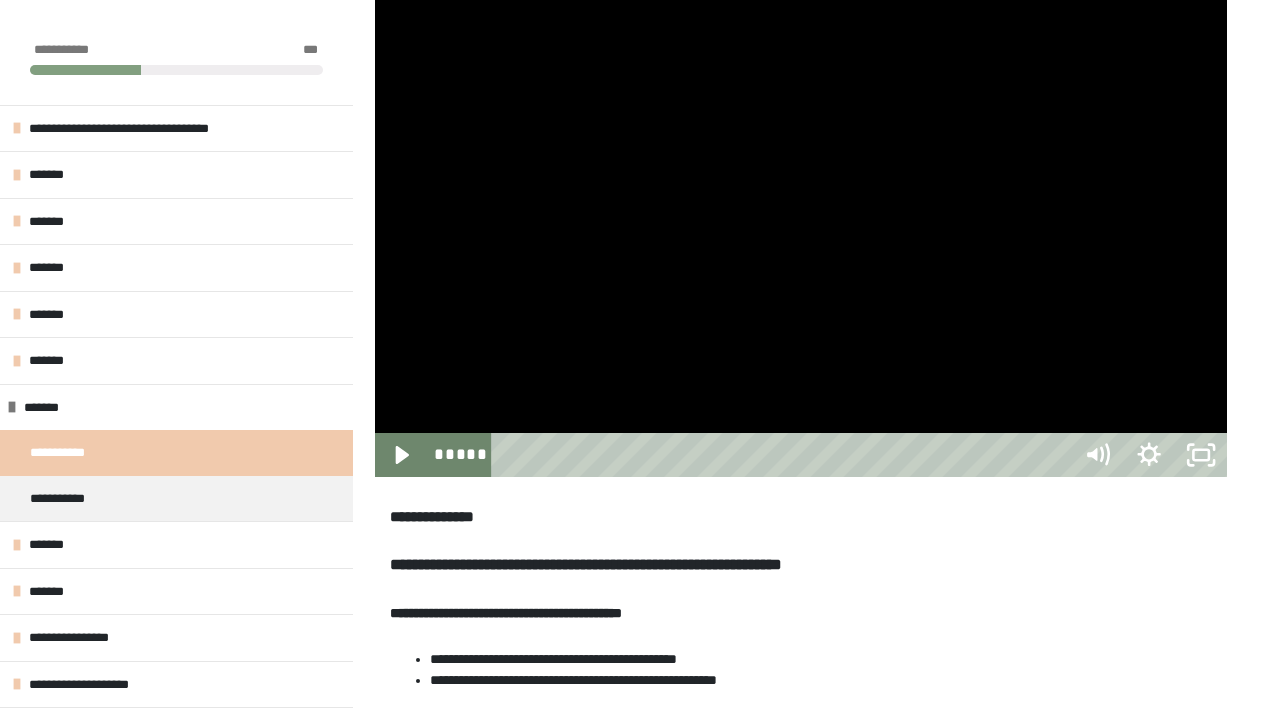 click at bounding box center (375, -2) 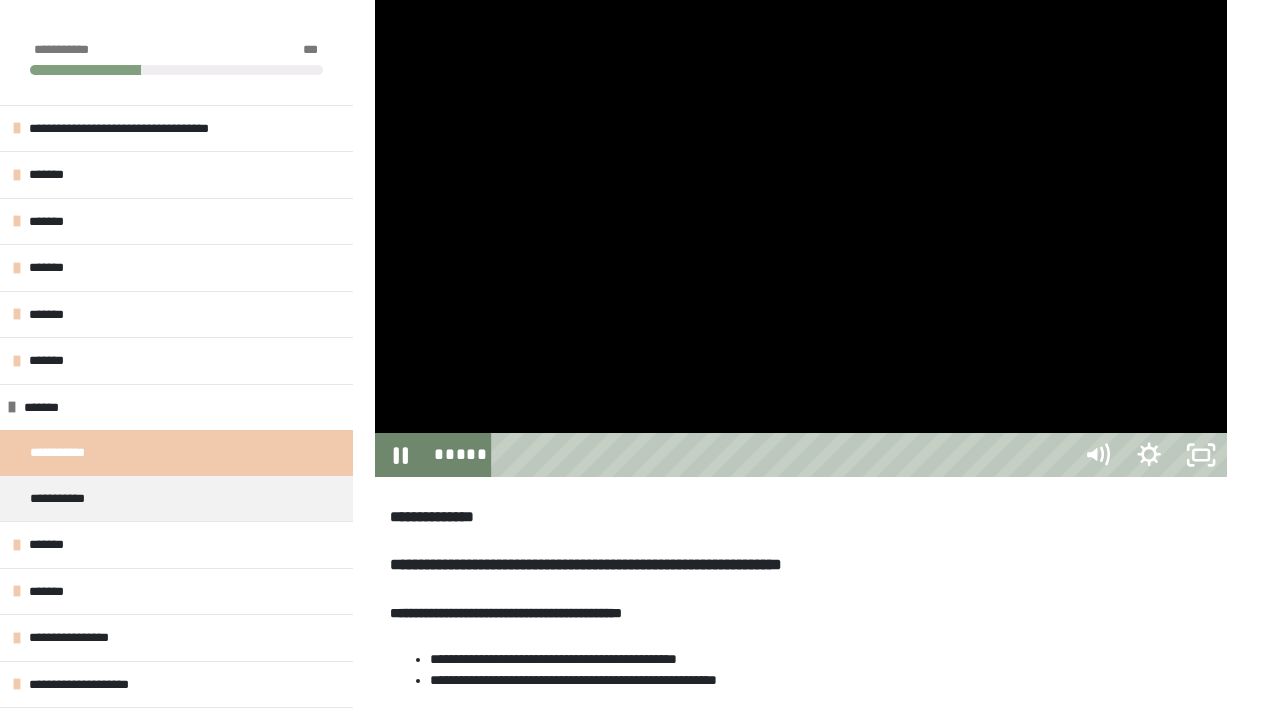 click at bounding box center (801, 237) 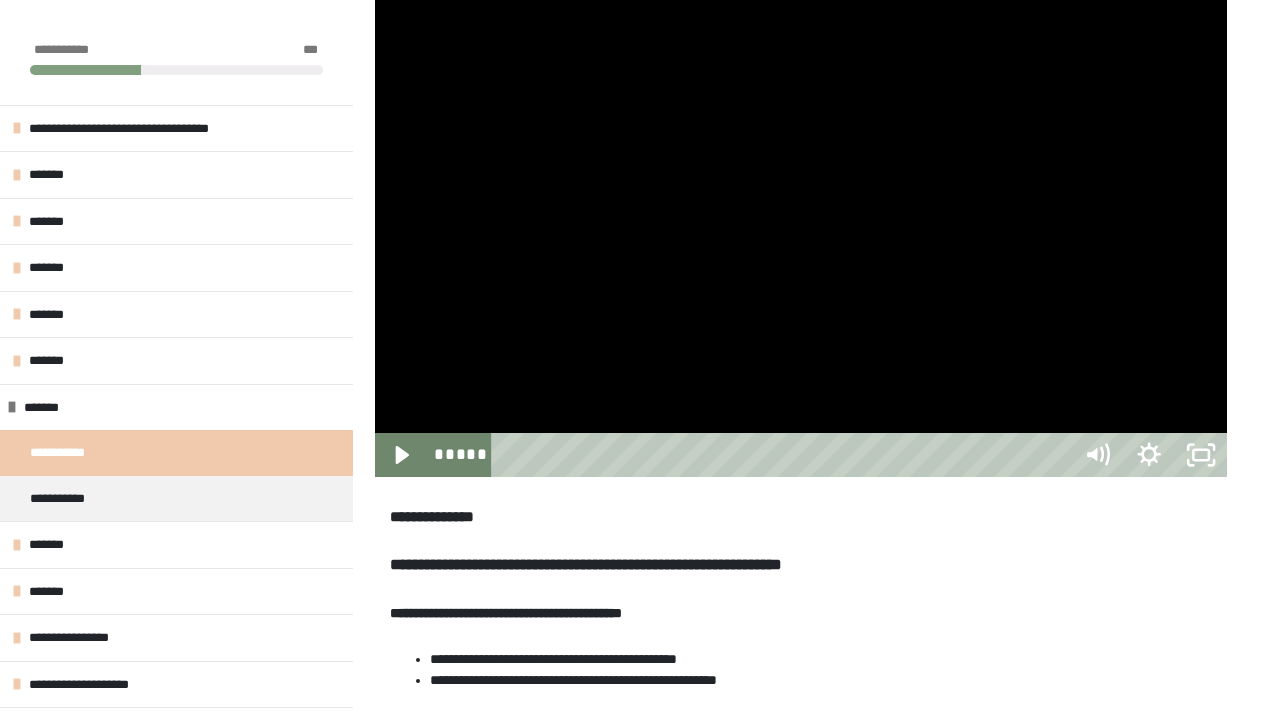 click at bounding box center (375, -2) 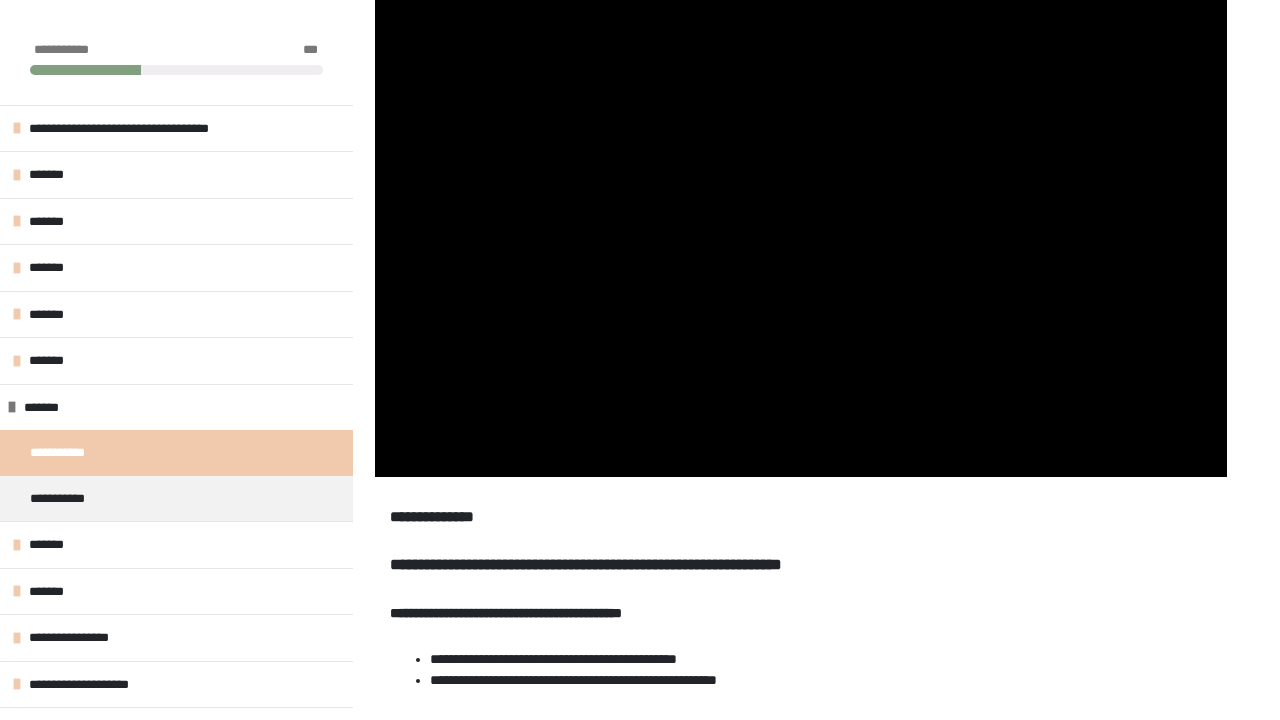 click at bounding box center [801, 237] 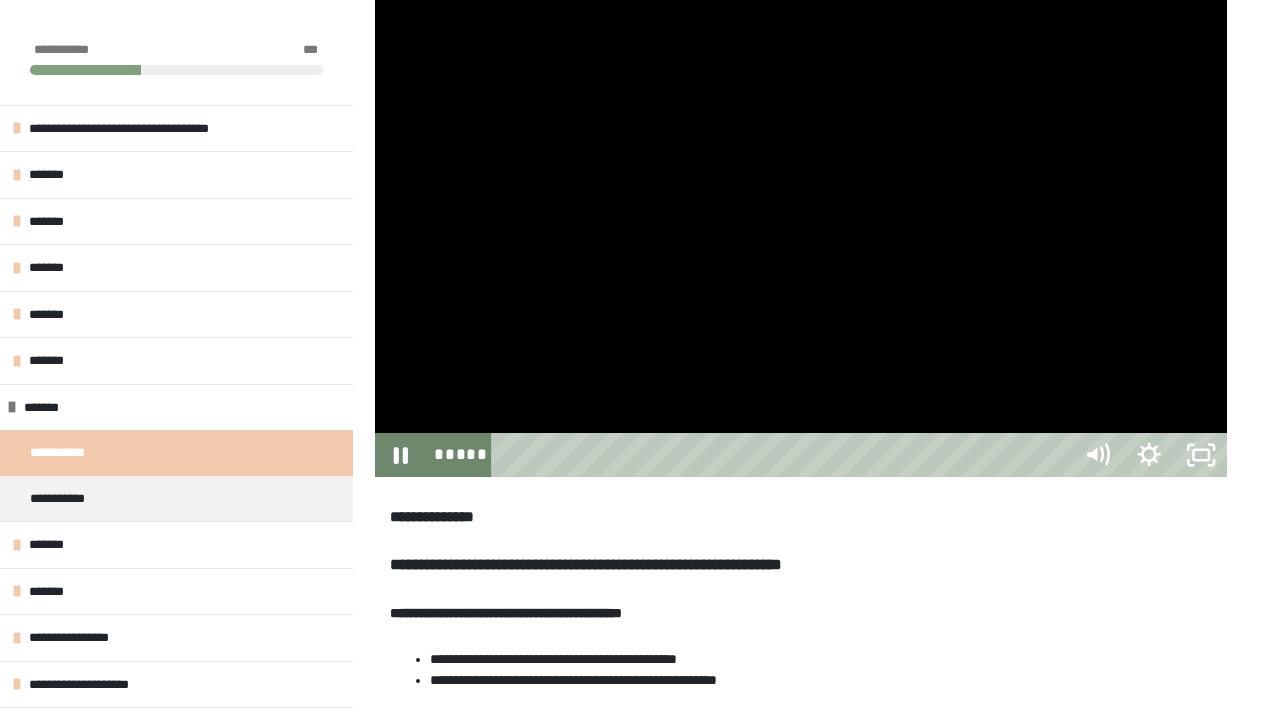 click at bounding box center (801, 237) 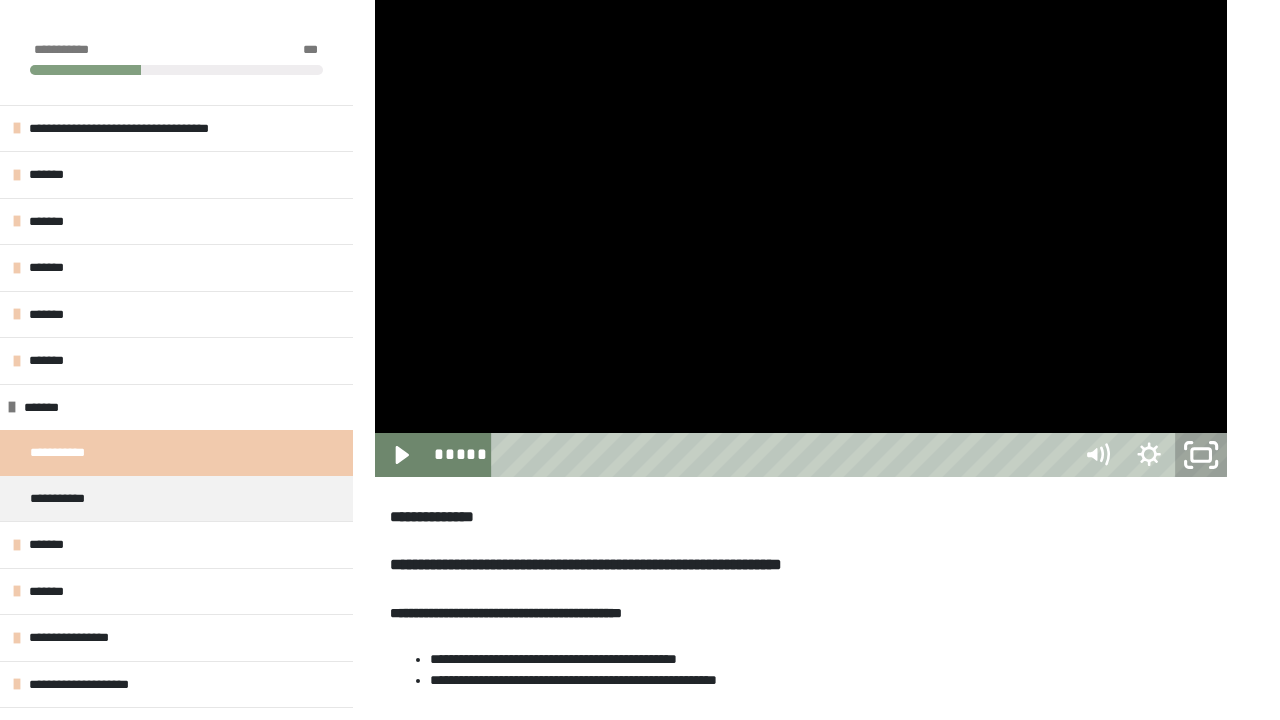 click 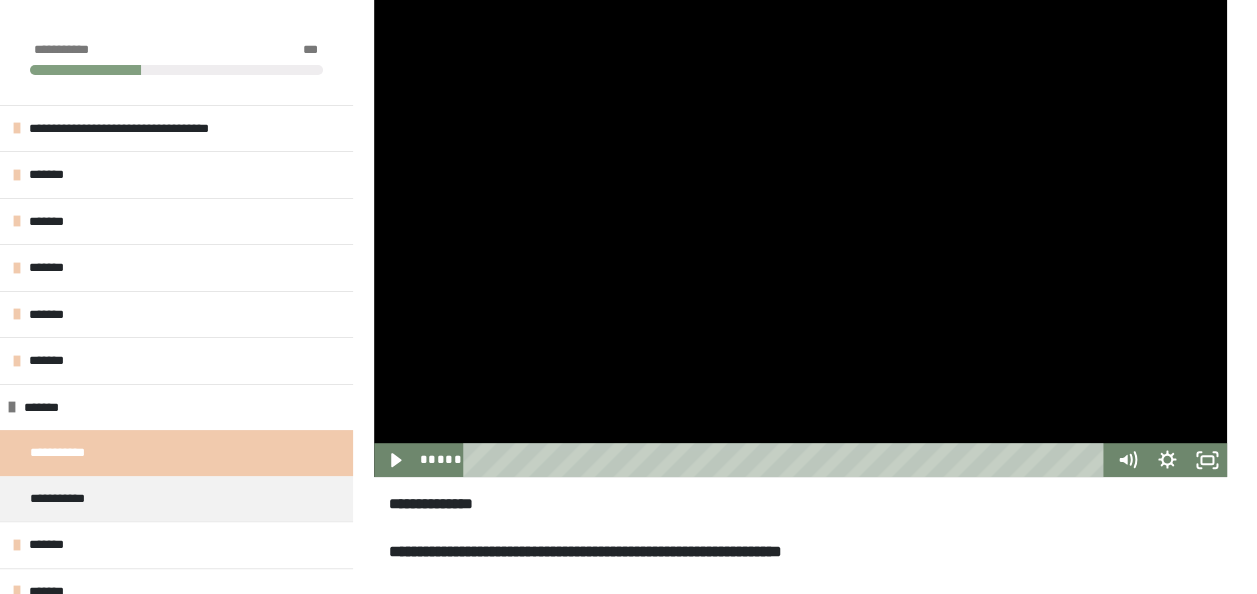 click on "**********" at bounding box center (800, 1045) 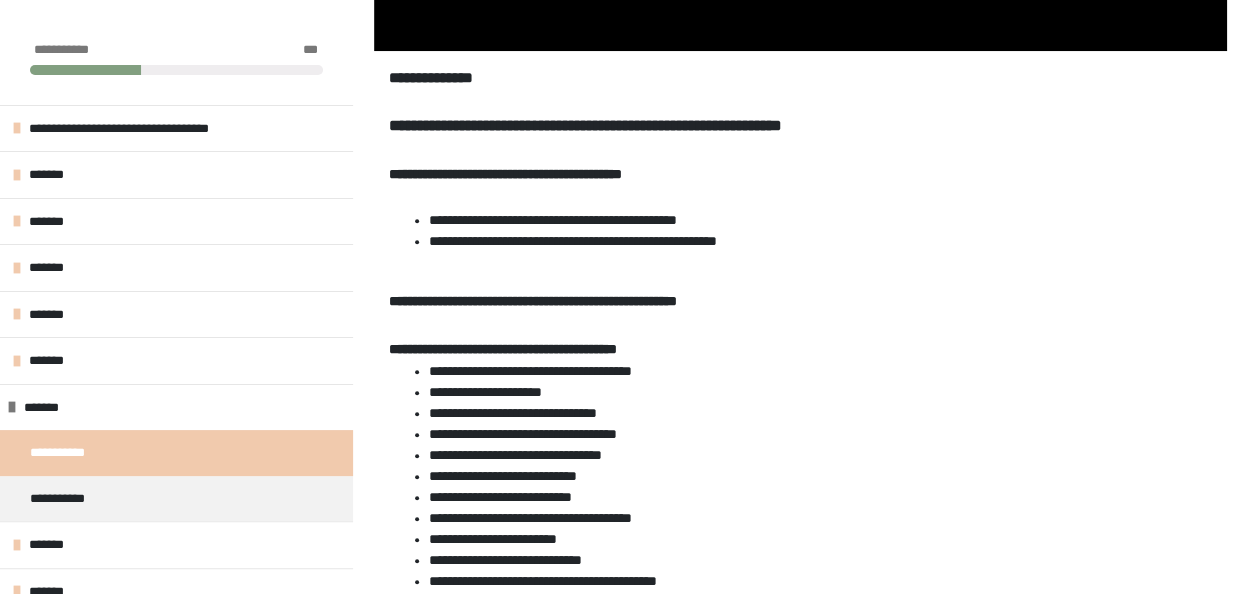 scroll, scrollTop: 791, scrollLeft: 0, axis: vertical 